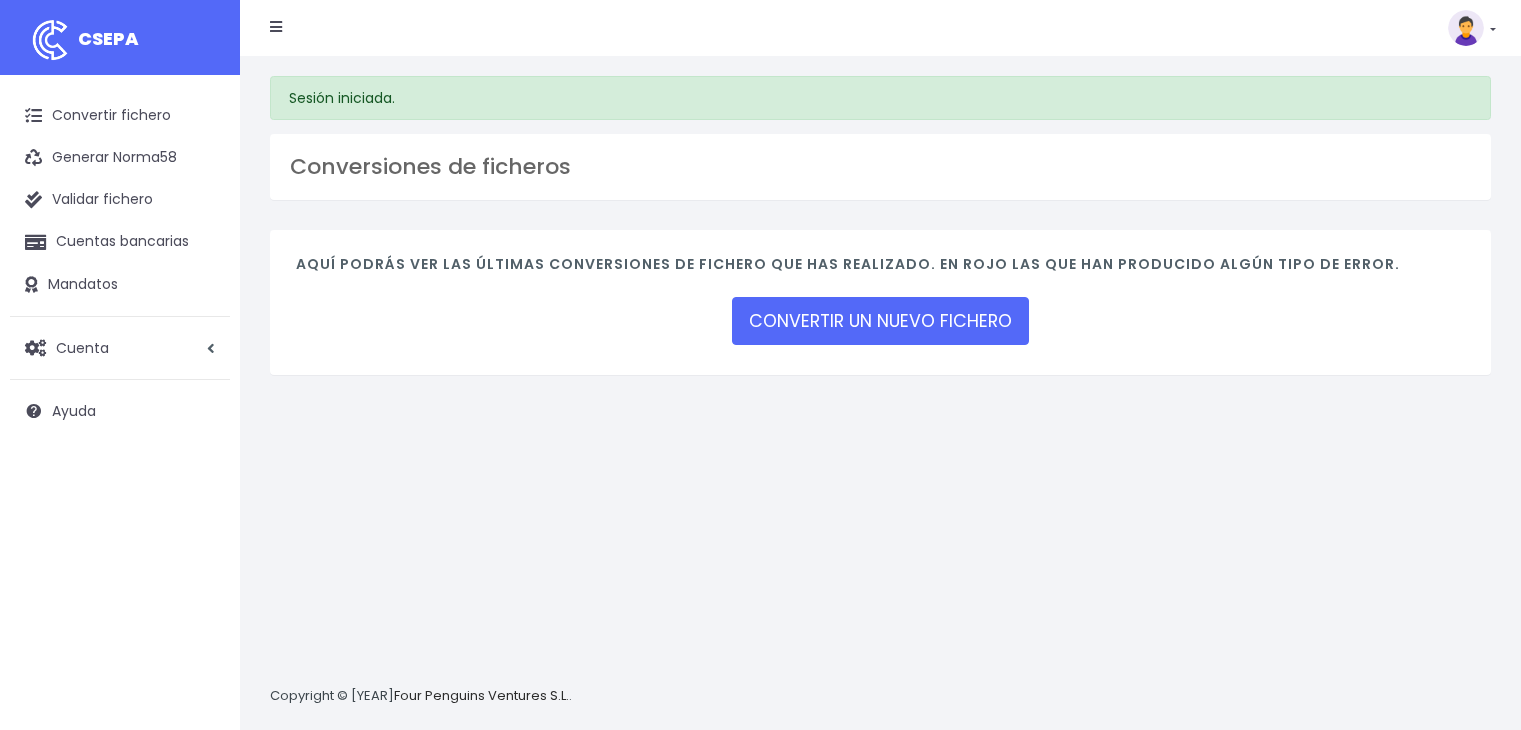 scroll, scrollTop: 0, scrollLeft: 0, axis: both 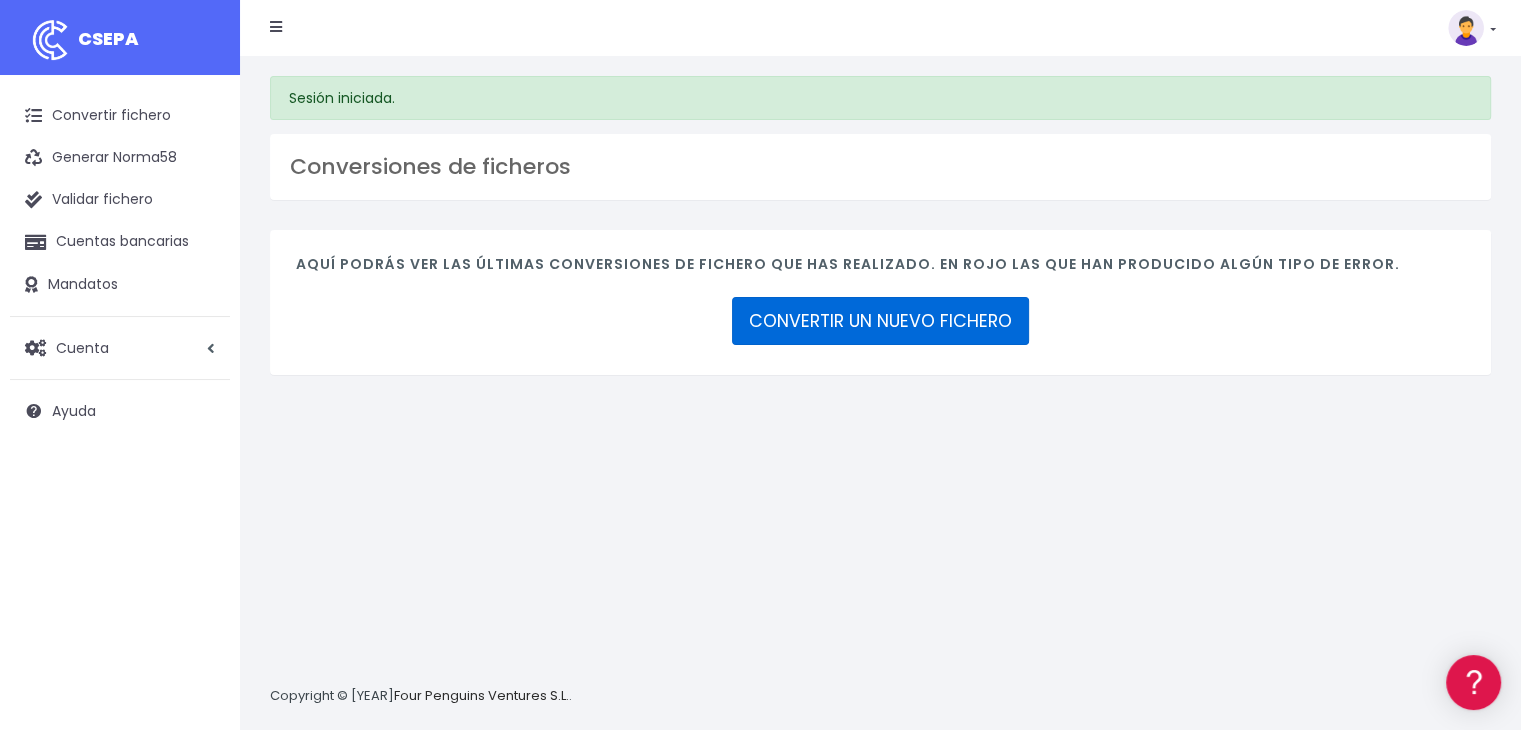 click on "CONVERTIR UN NUEVO FICHERO" at bounding box center (880, 321) 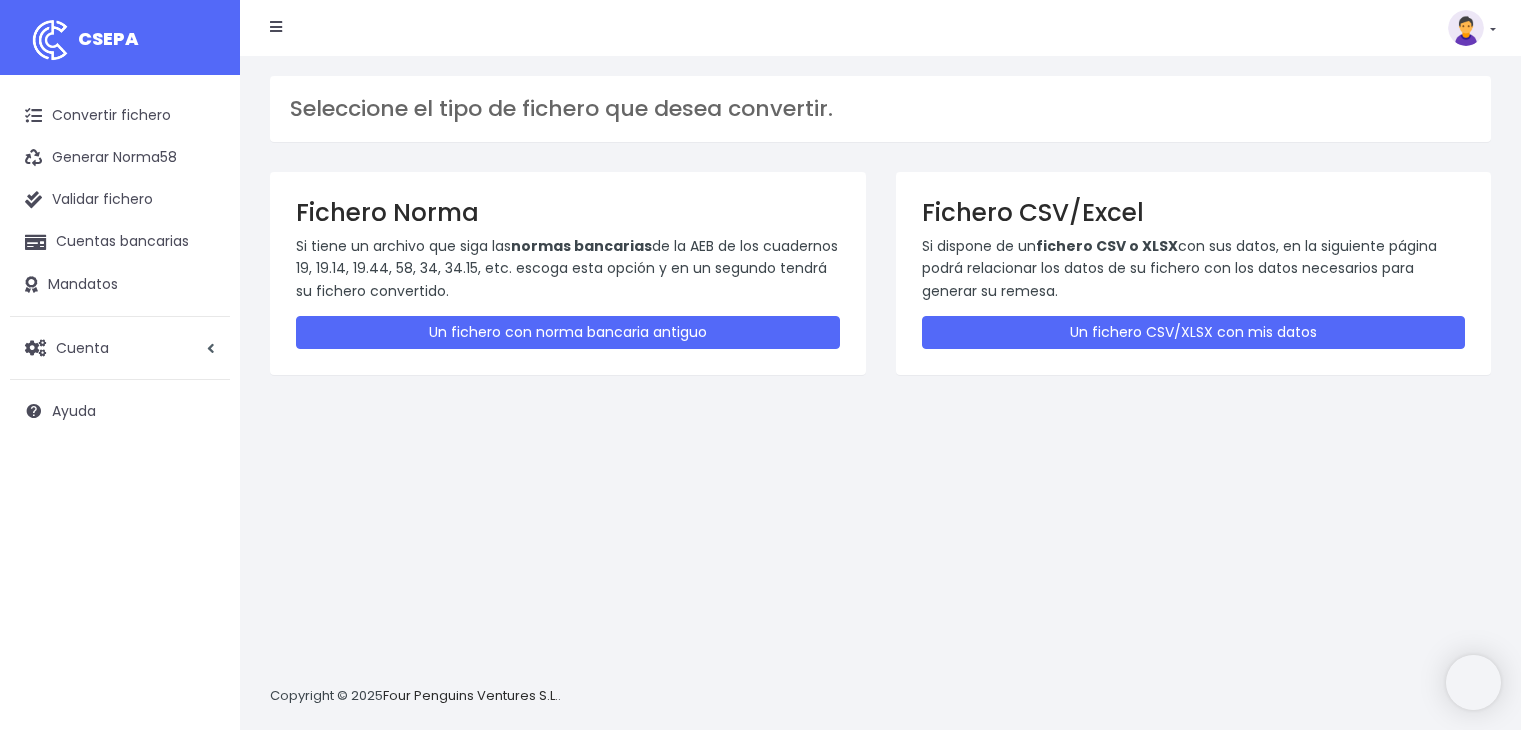 scroll, scrollTop: 0, scrollLeft: 0, axis: both 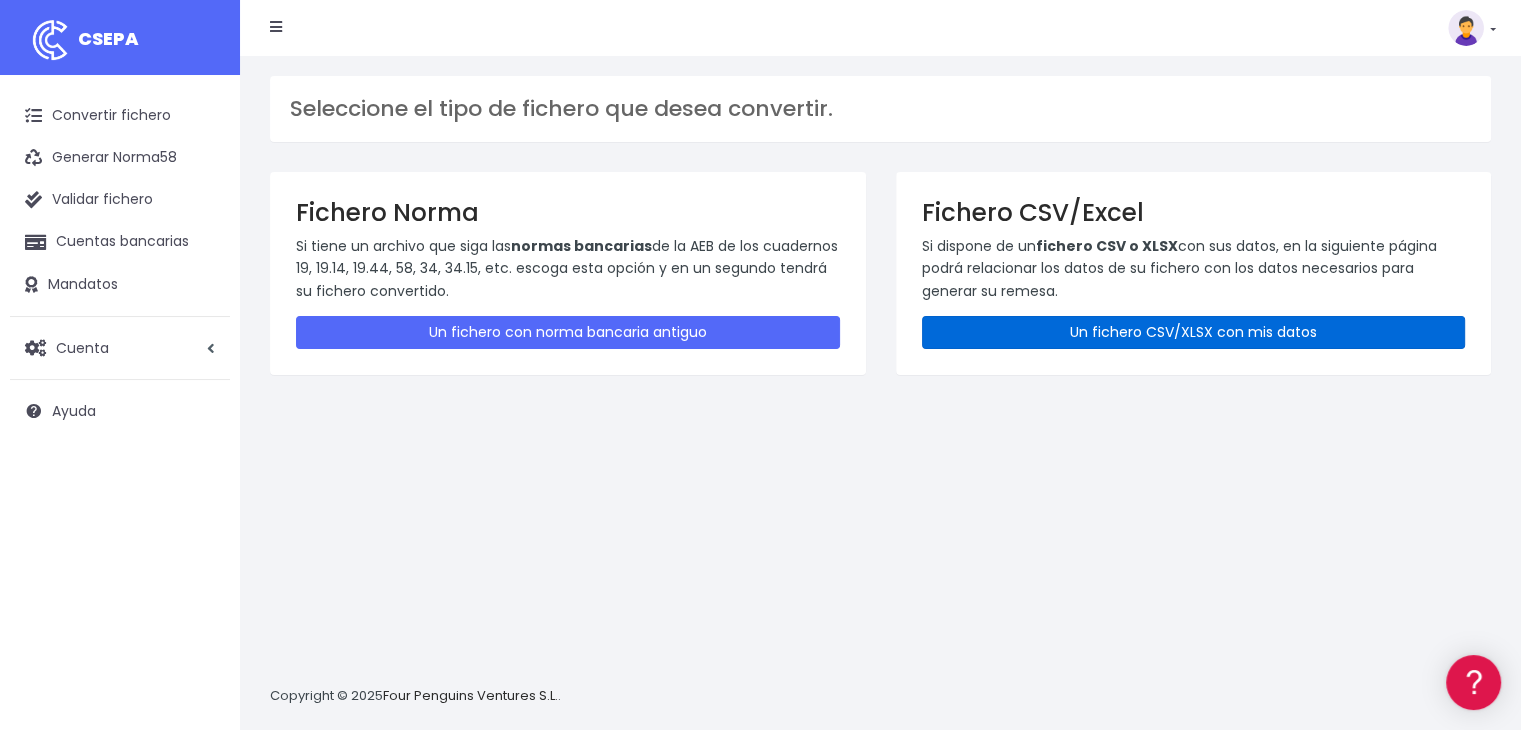 click on "Un fichero CSV/XLSX con mis datos" at bounding box center [1194, 332] 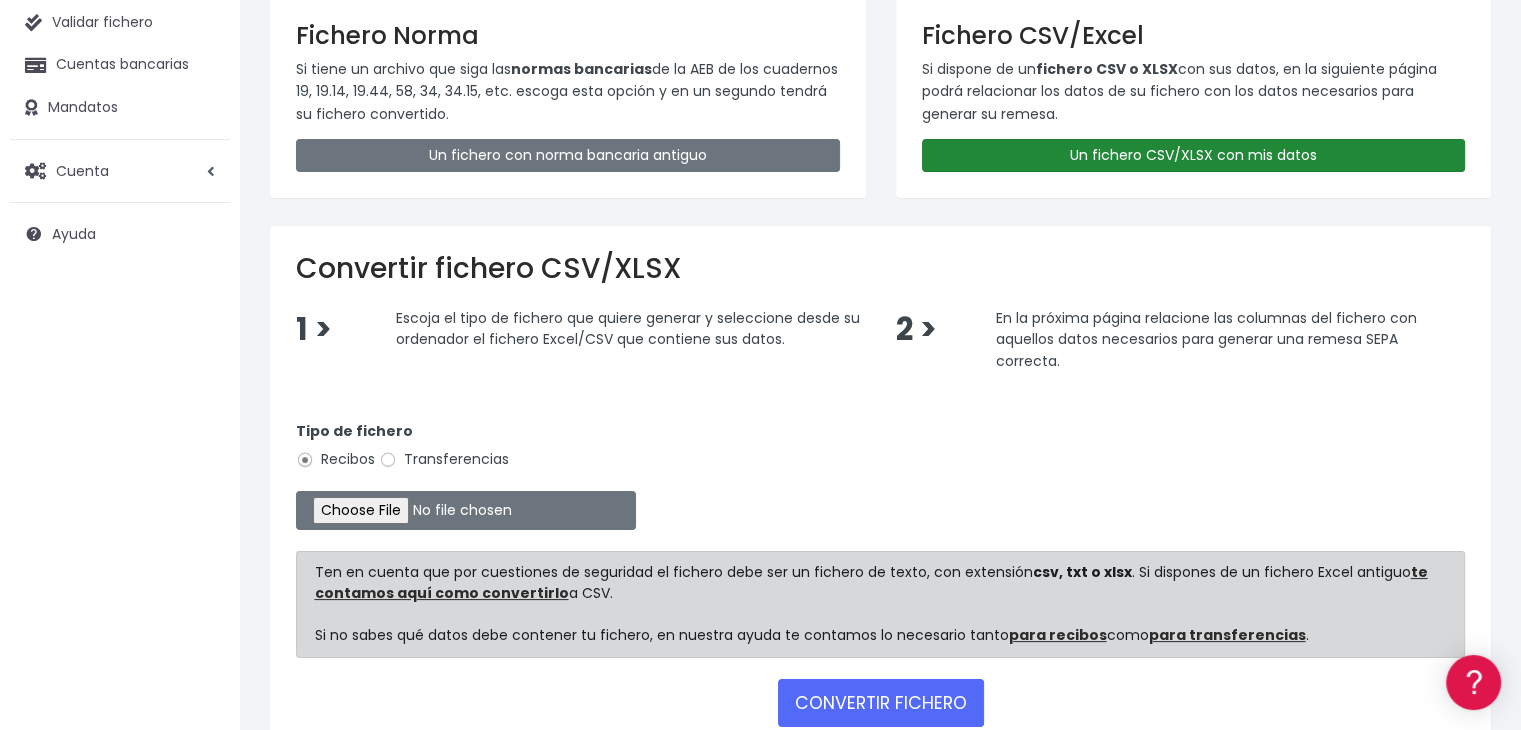 scroll, scrollTop: 200, scrollLeft: 0, axis: vertical 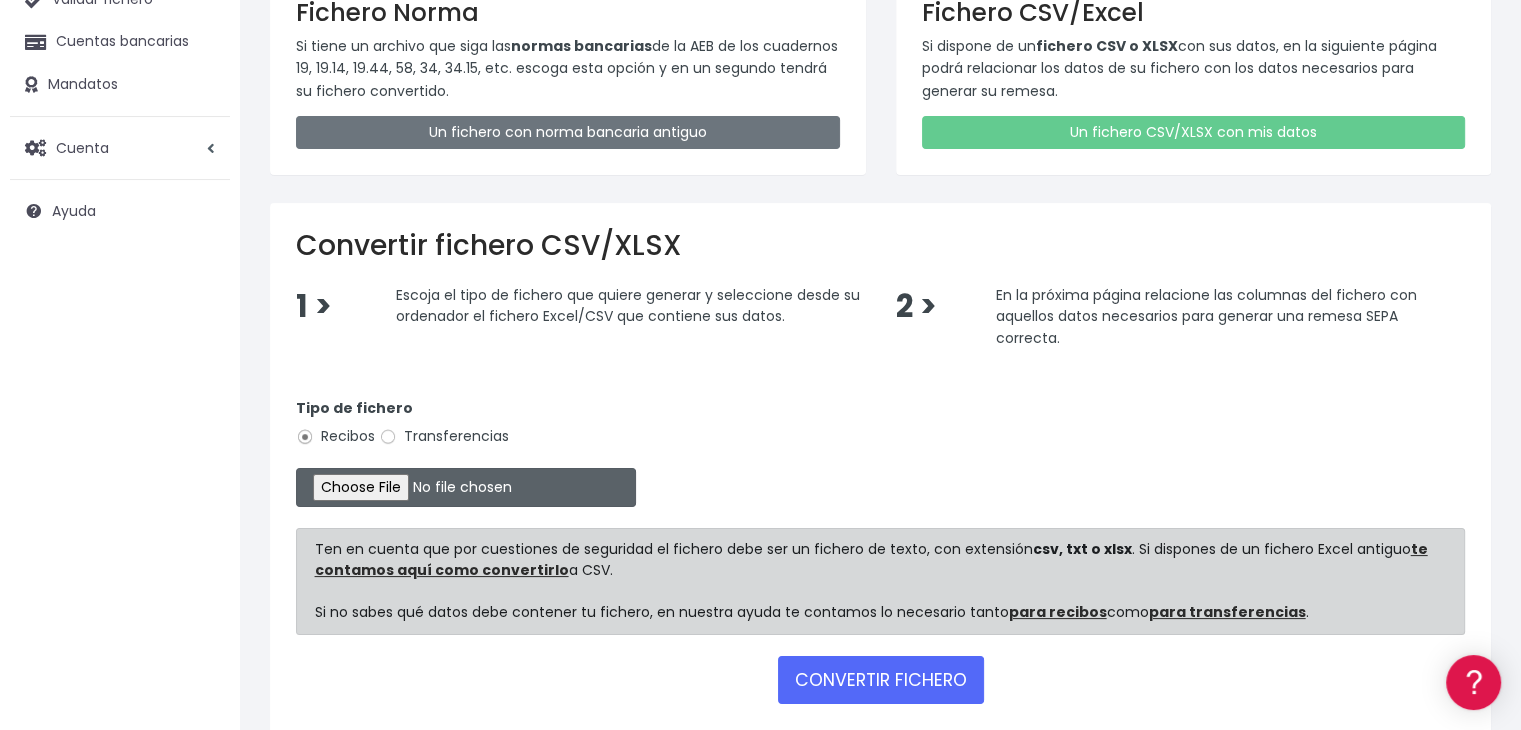 click at bounding box center [466, 487] 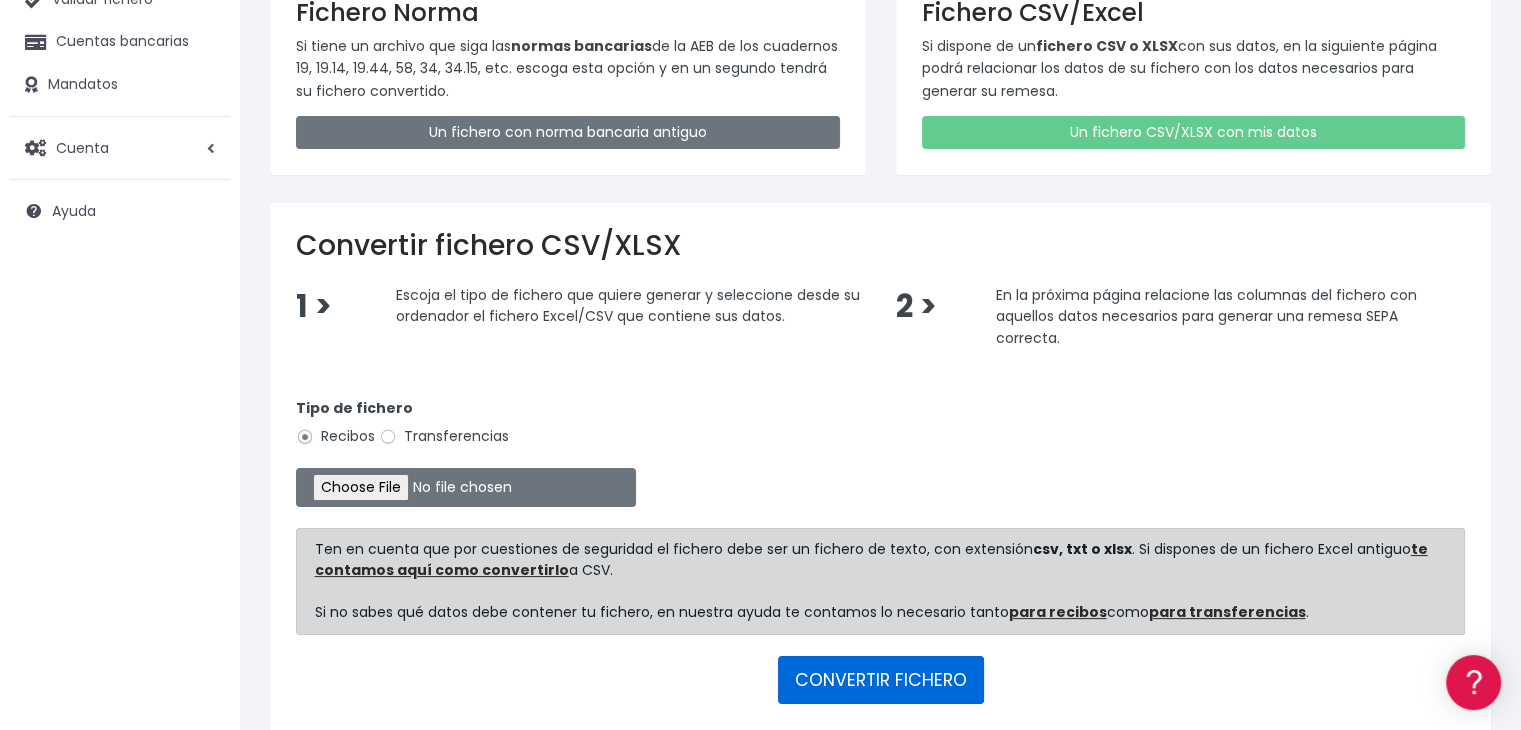 click on "CONVERTIR FICHERO" at bounding box center [881, 680] 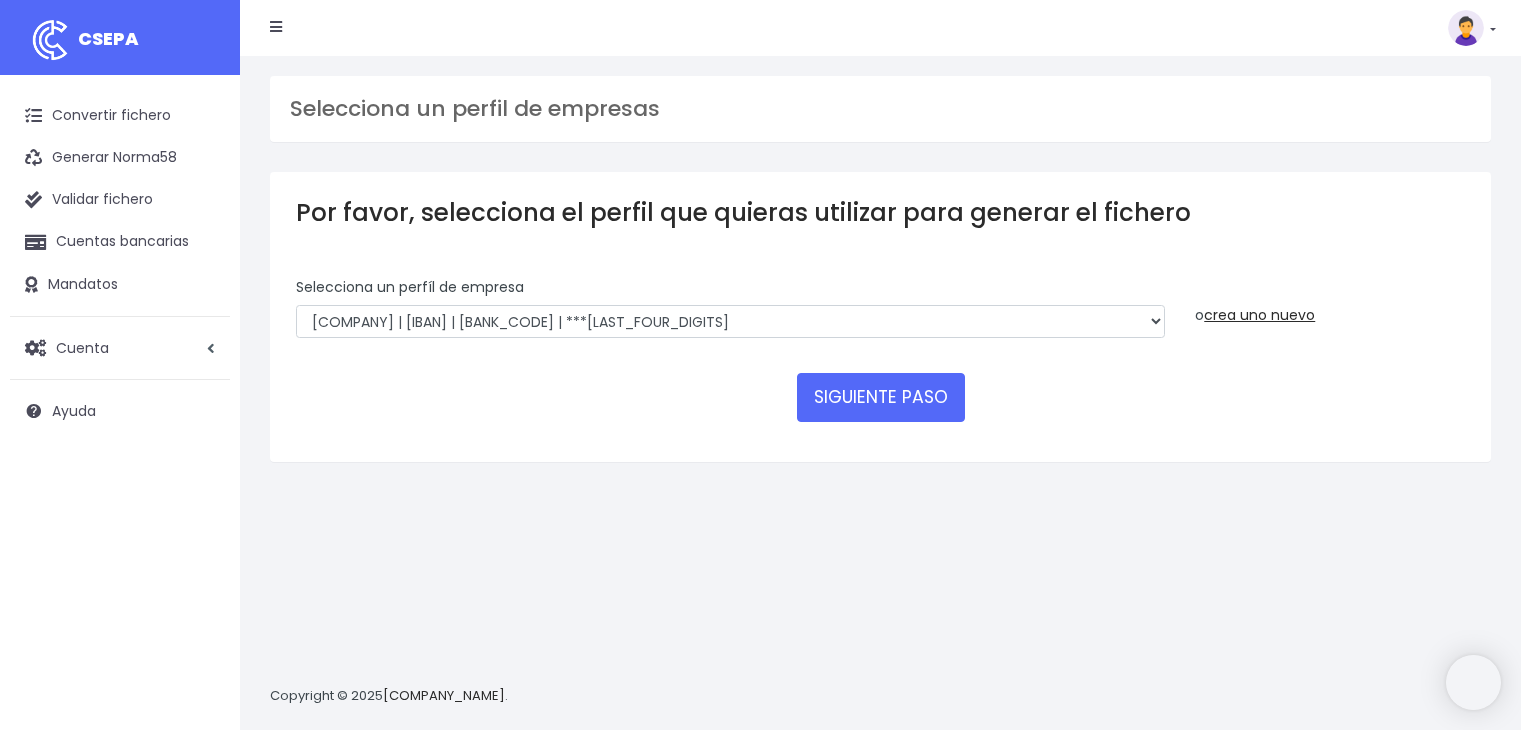 scroll, scrollTop: 0, scrollLeft: 0, axis: both 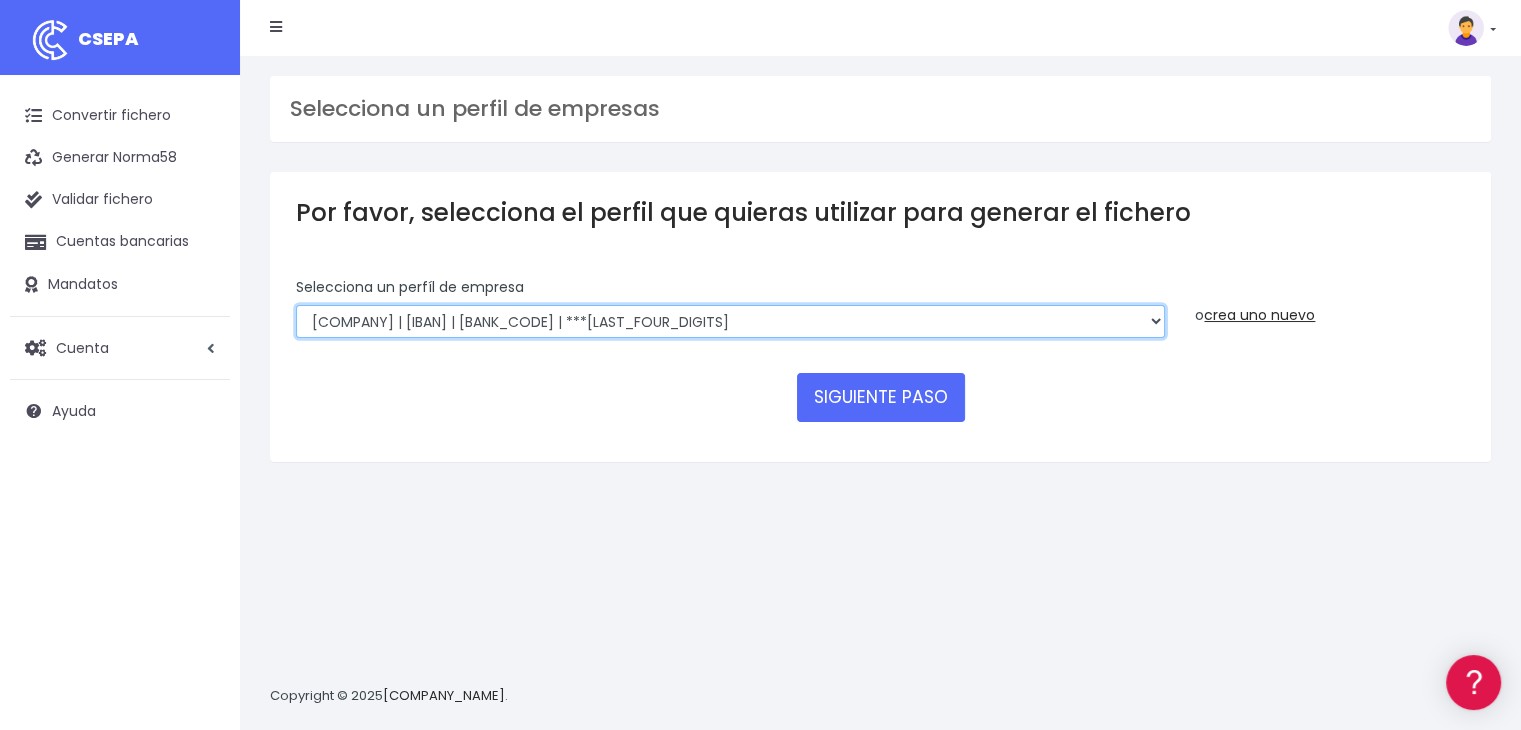 click on "ONDA ENERGIA | ES83001B56554553 | CCRIES2AXXX | ***23827
AICAVE | ES18001B19731322 | CCRIES2AXXX | ***24615
ONDA ENERGIA | ES18000B19731322 | CCRIES2A | ***24615
JOCARFE  | ES83001B56554553 | CCRIES2AXXX | ***23827
ONDAENERGIA | ES83001B56554553 | BBVAESMMXXX | ***95219
ONDA ENERGIA  | ES18001B19731322 | BBVAESMMXXX | ***99037
ONDA ENERGIA  | ES18000B19731322 | BBVAESMMXXX | ***95219
ONDA ENERGIA | ES89000B56554553 | BBVAESMMXXX | ***95219
ONDA ENERGIA | ES83000B56554553 | BBVAESMMXXX | ***95219
ONDA ENERGIA  | ES04001B75756155 | CCRIES2AXXX | ***25748
ONDA ENERGIA | ES57001B75756171 | CCRIES2AXXX | ***25731" at bounding box center [730, 322] 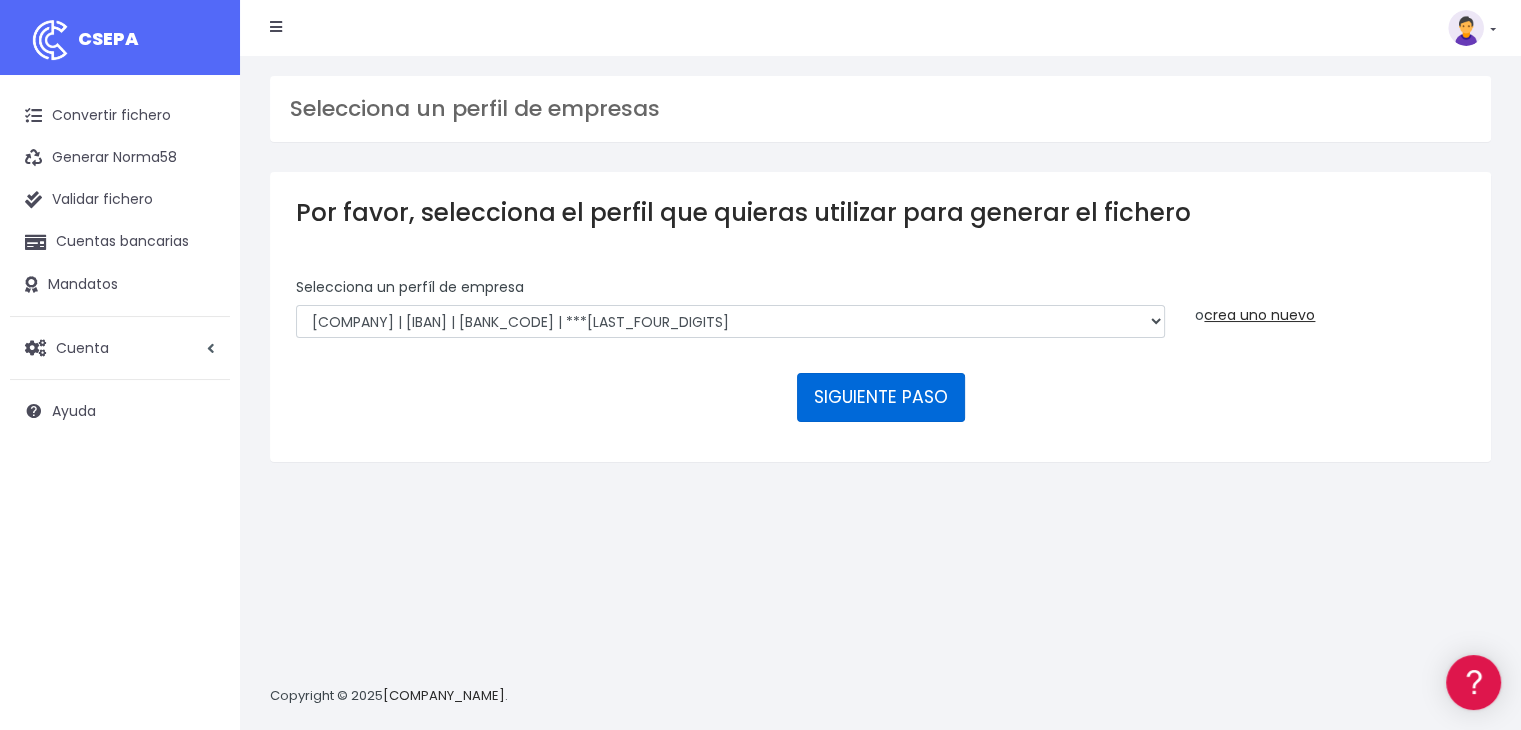 click on "SIGUIENTE PASO" at bounding box center (881, 397) 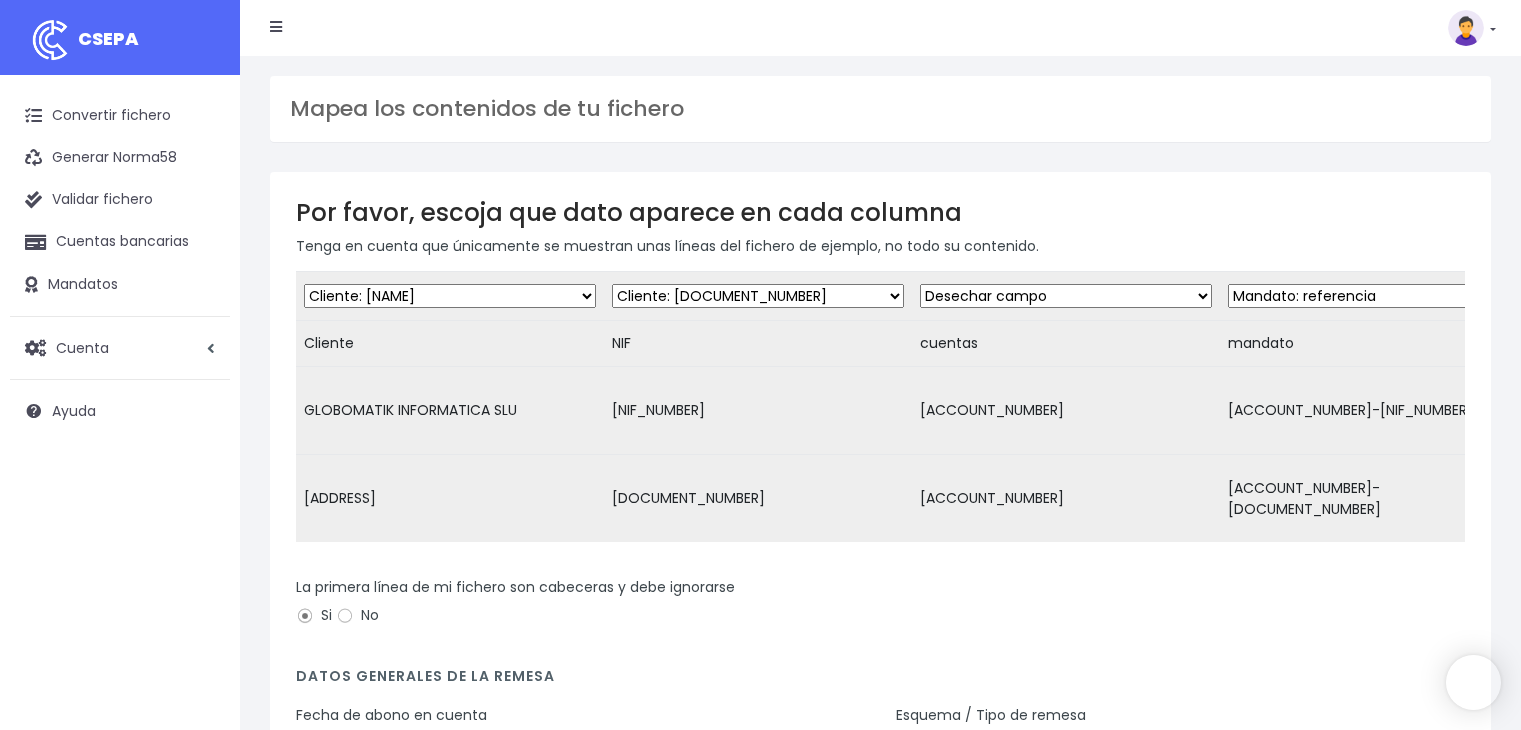 scroll, scrollTop: 0, scrollLeft: 0, axis: both 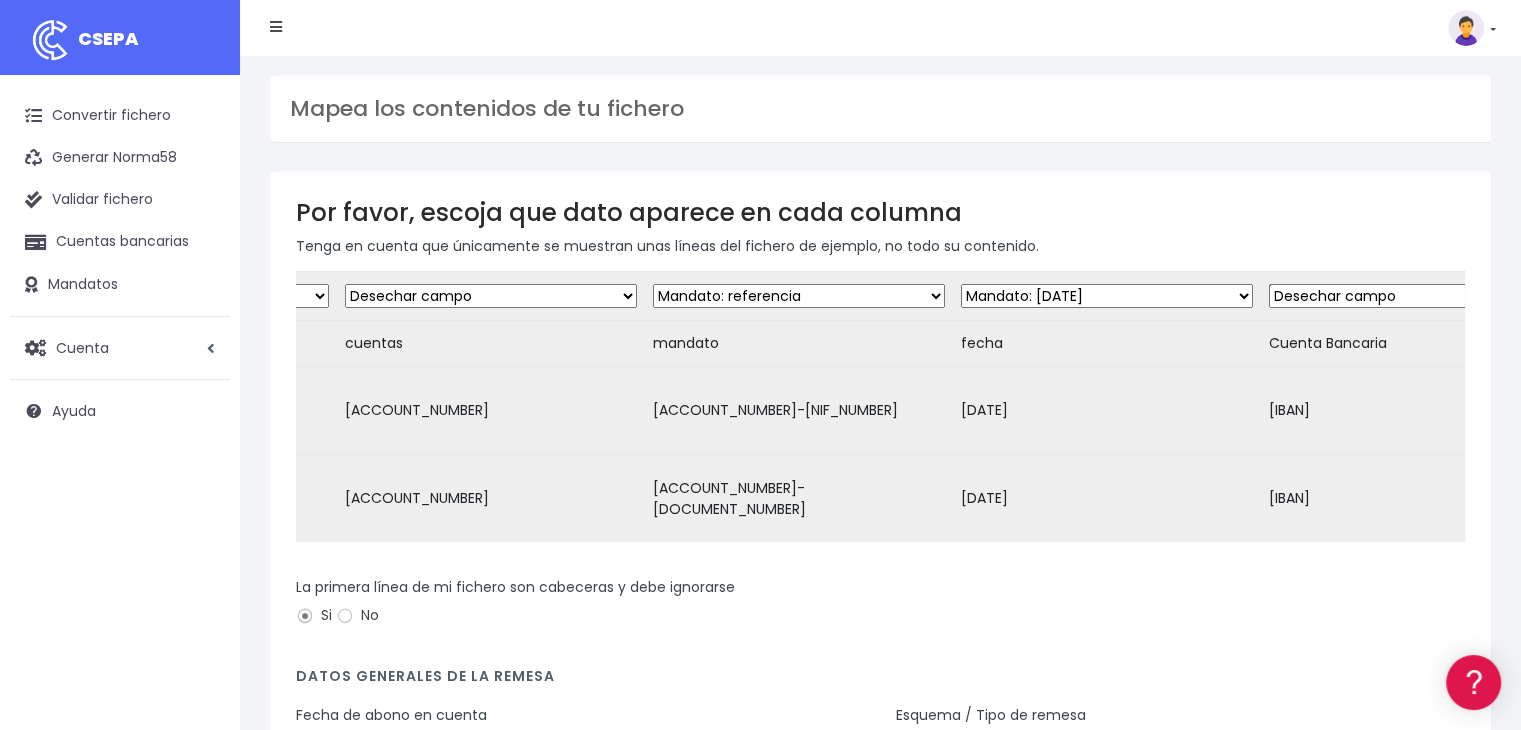 click on "Desechar campo
Cliente: nombre
Cliente: DNI
Cliente: Email
Cliente: Dirección
Cliente: referencia
Cuenta bancaria: BIC
Cuenta bancaria: IBAN
Cuenta bancaria: CC
Mandato: referencia
Mandato: fecha
Adeudo: referencia
Adeudo: importe
Adeudo: fecha de cargo
Adeudo: descripción" at bounding box center (1415, 296) 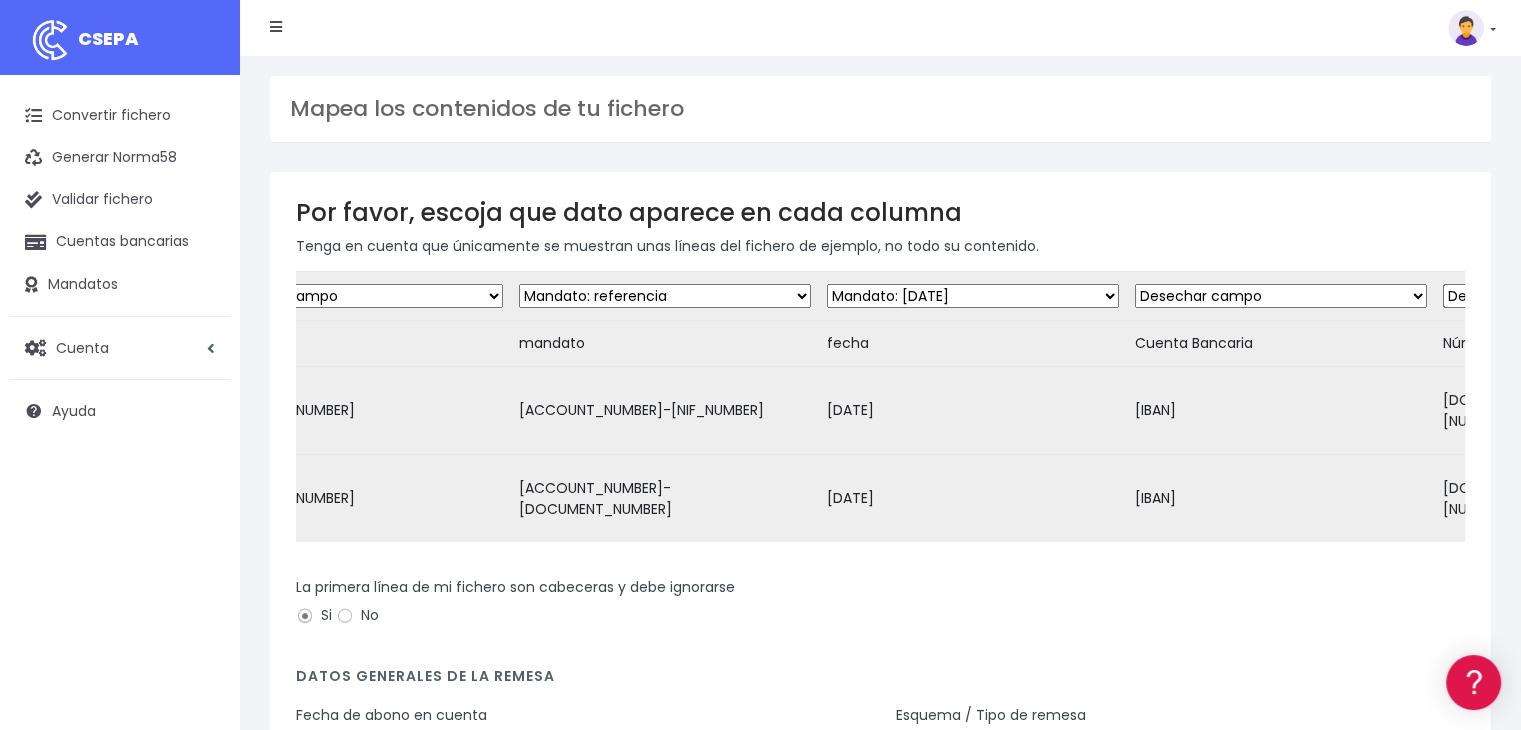 scroll, scrollTop: 0, scrollLeft: 713, axis: horizontal 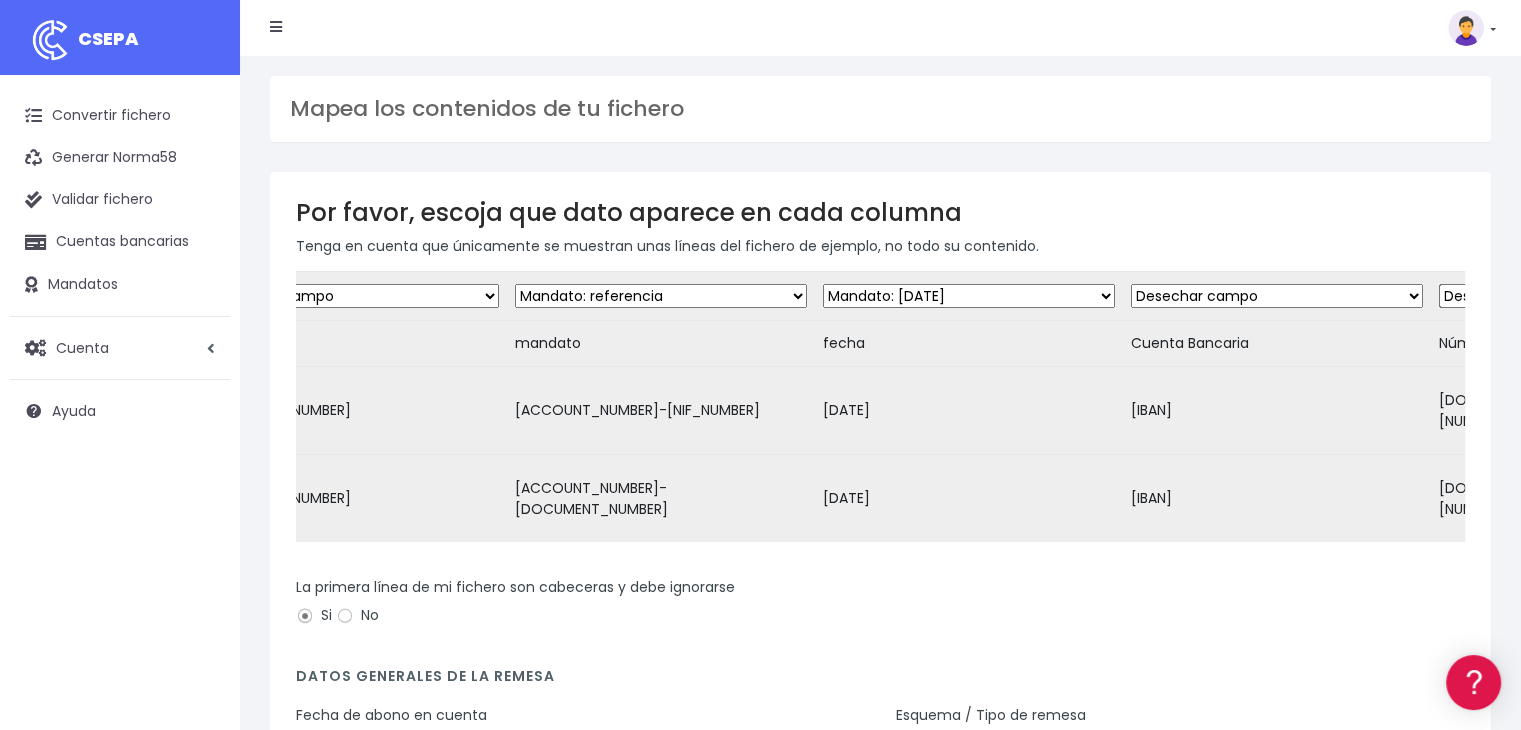 click on "Desechar campo
Cliente: nombre
Cliente: DNI
Cliente: Email
Cliente: Dirección
Cliente: referencia
Cuenta bancaria: BIC
Cuenta bancaria: IBAN
Cuenta bancaria: CC
Mandato: referencia
Mandato: fecha
Adeudo: referencia
Adeudo: importe
Adeudo: fecha de cargo
Adeudo: descripción" at bounding box center [2201, 296] 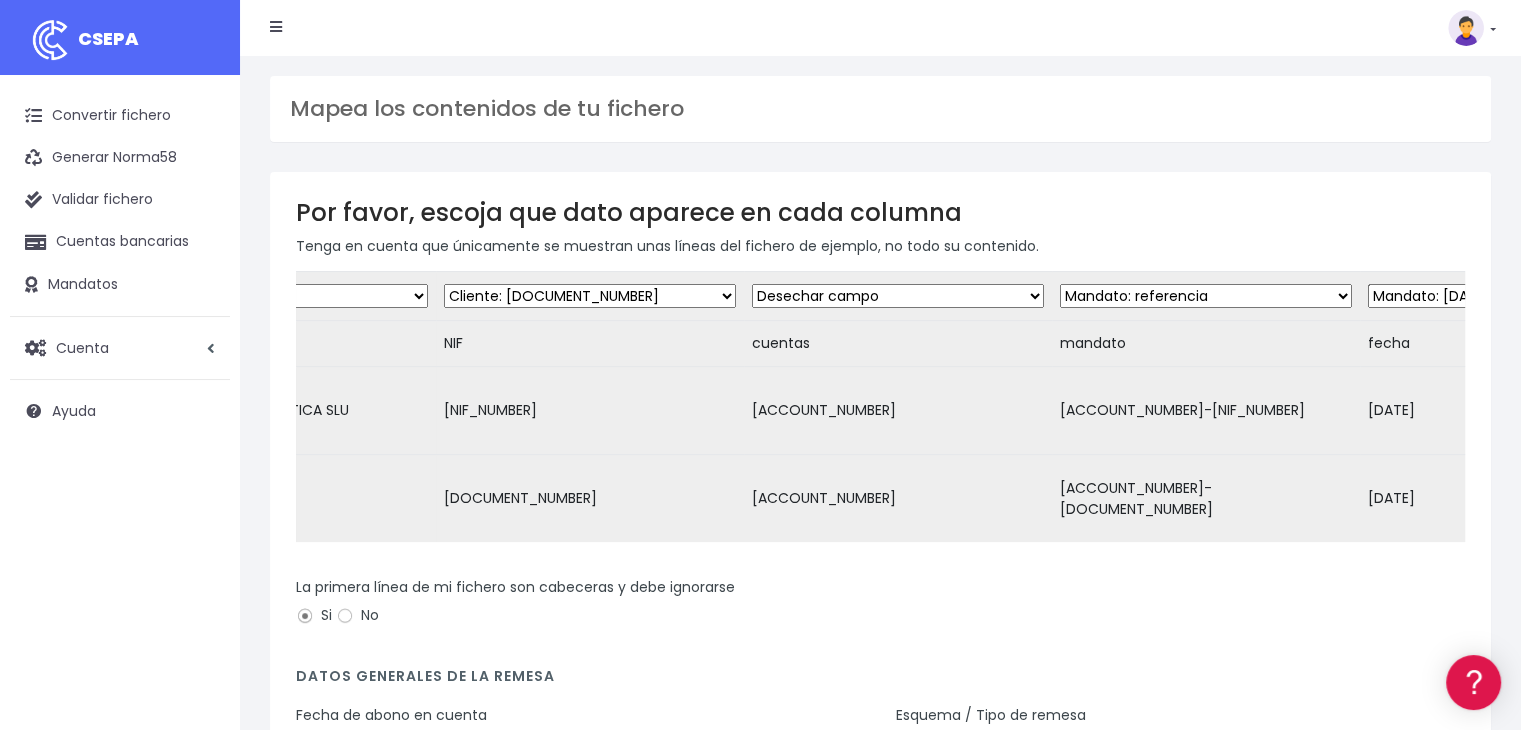scroll, scrollTop: 0, scrollLeft: 166, axis: horizontal 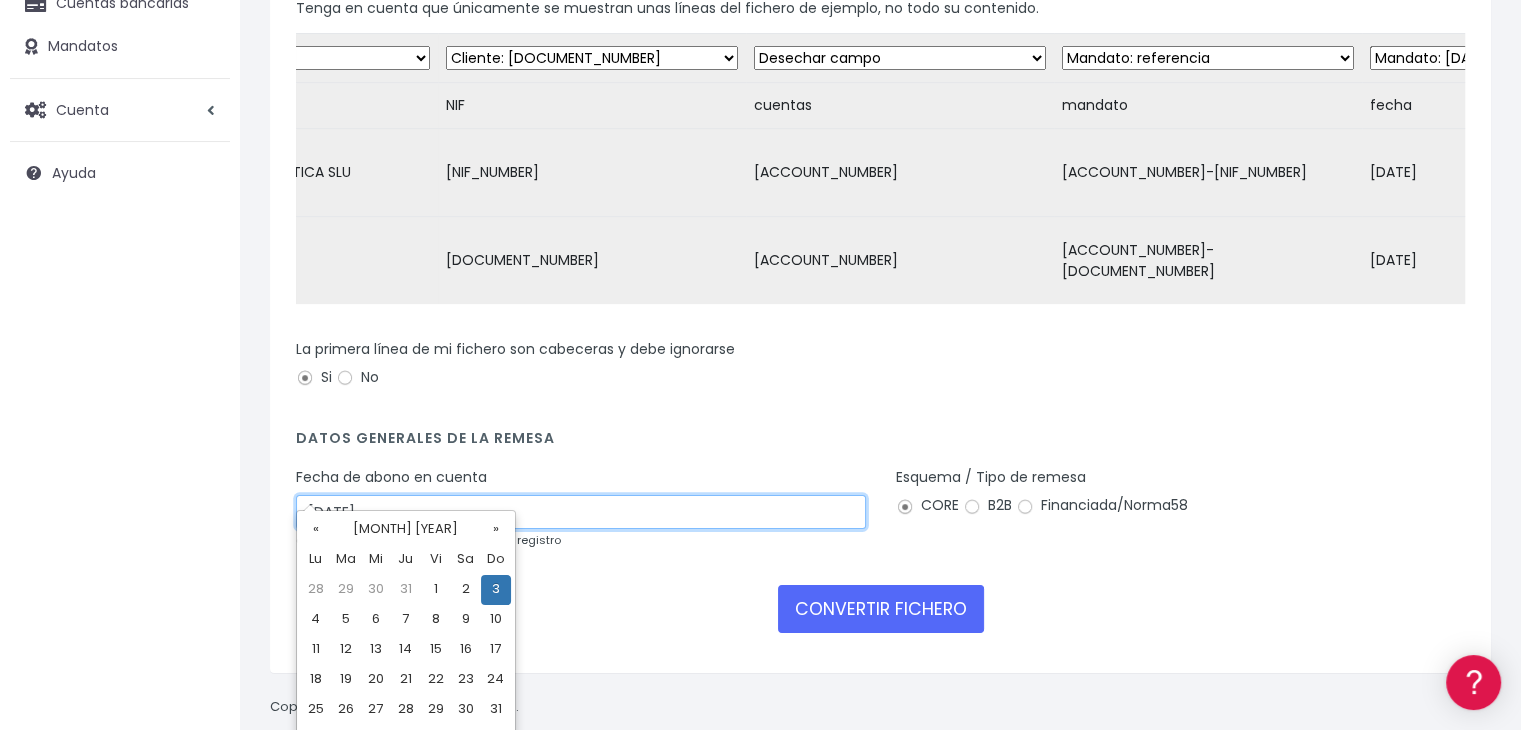 click on "03/08/2025" at bounding box center [581, 512] 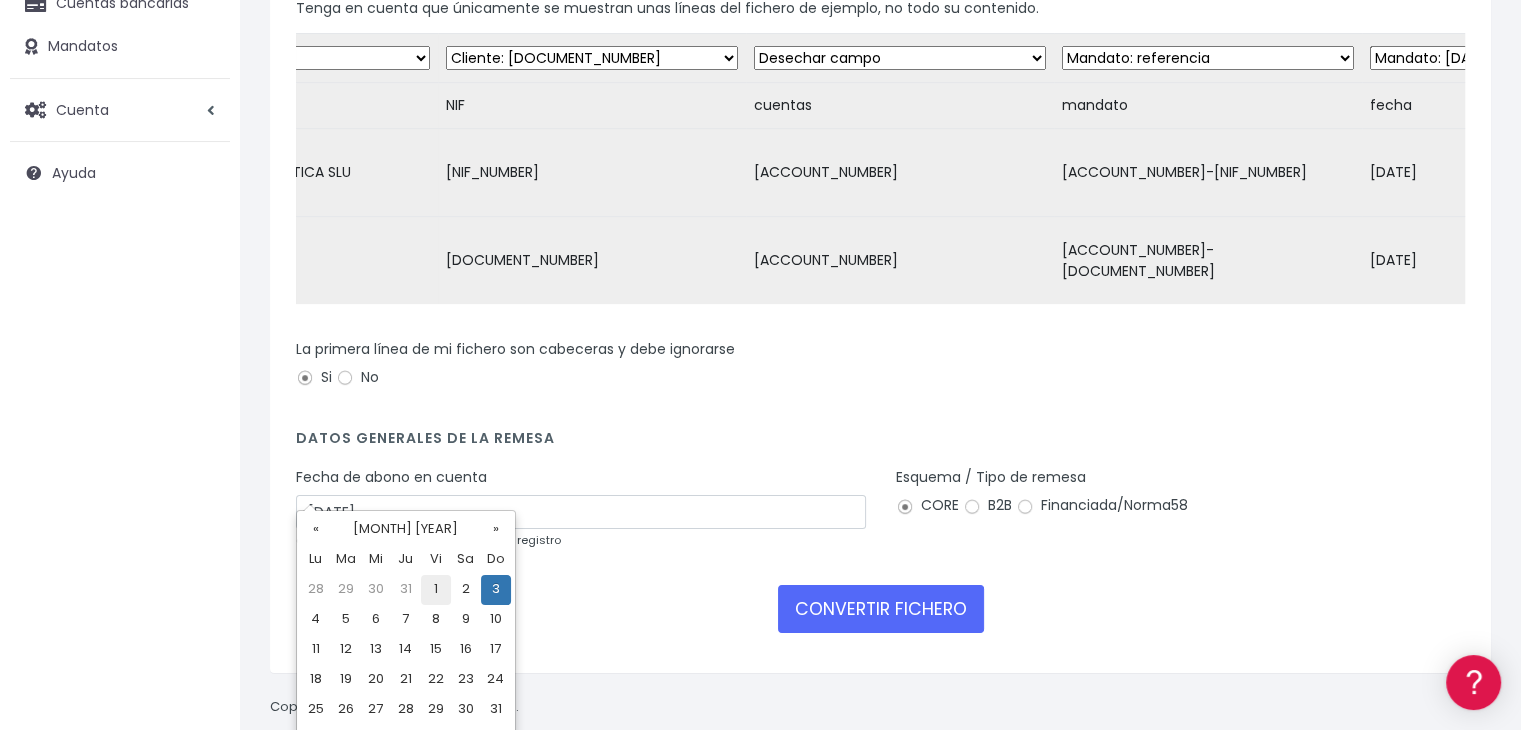 click on "1" at bounding box center (436, 590) 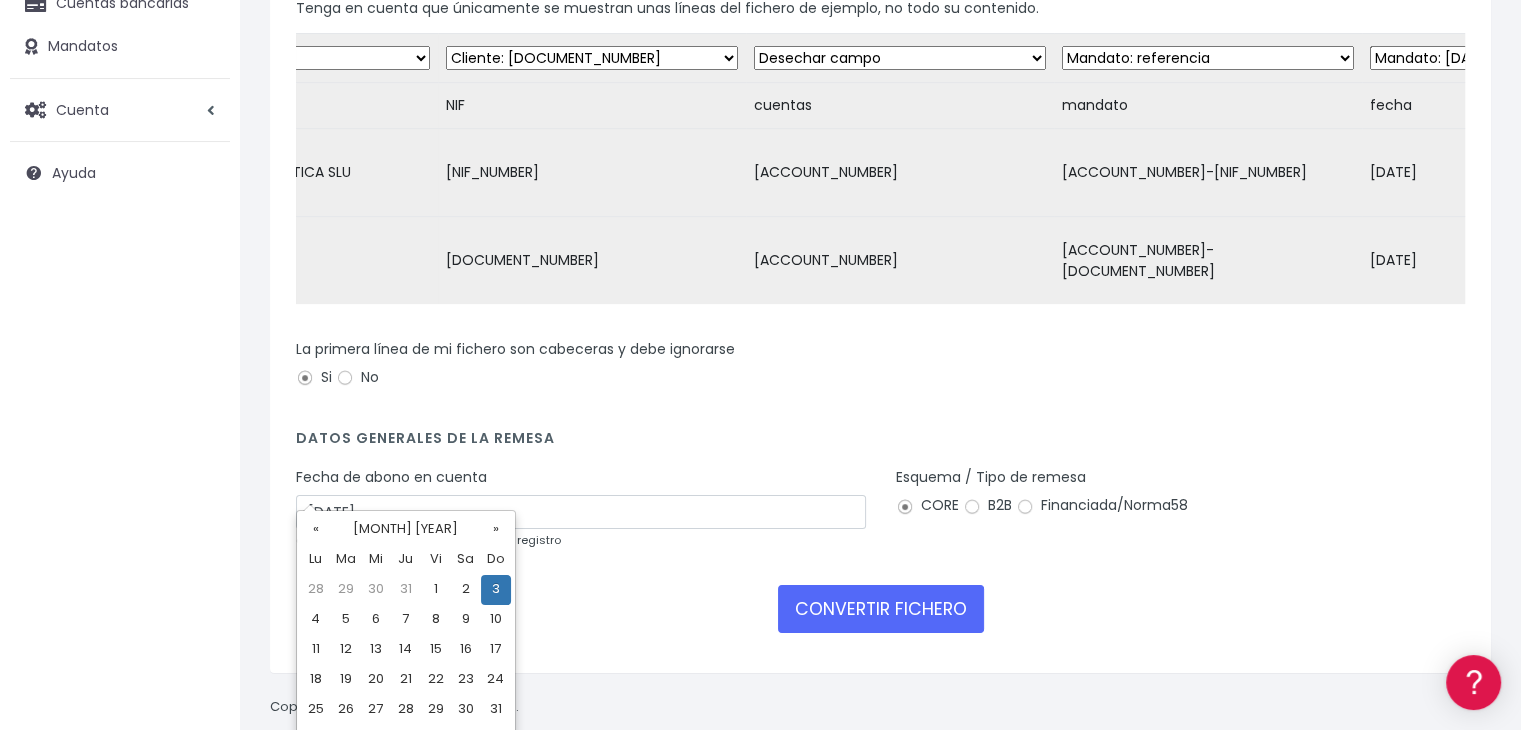 type on "01/08/2025" 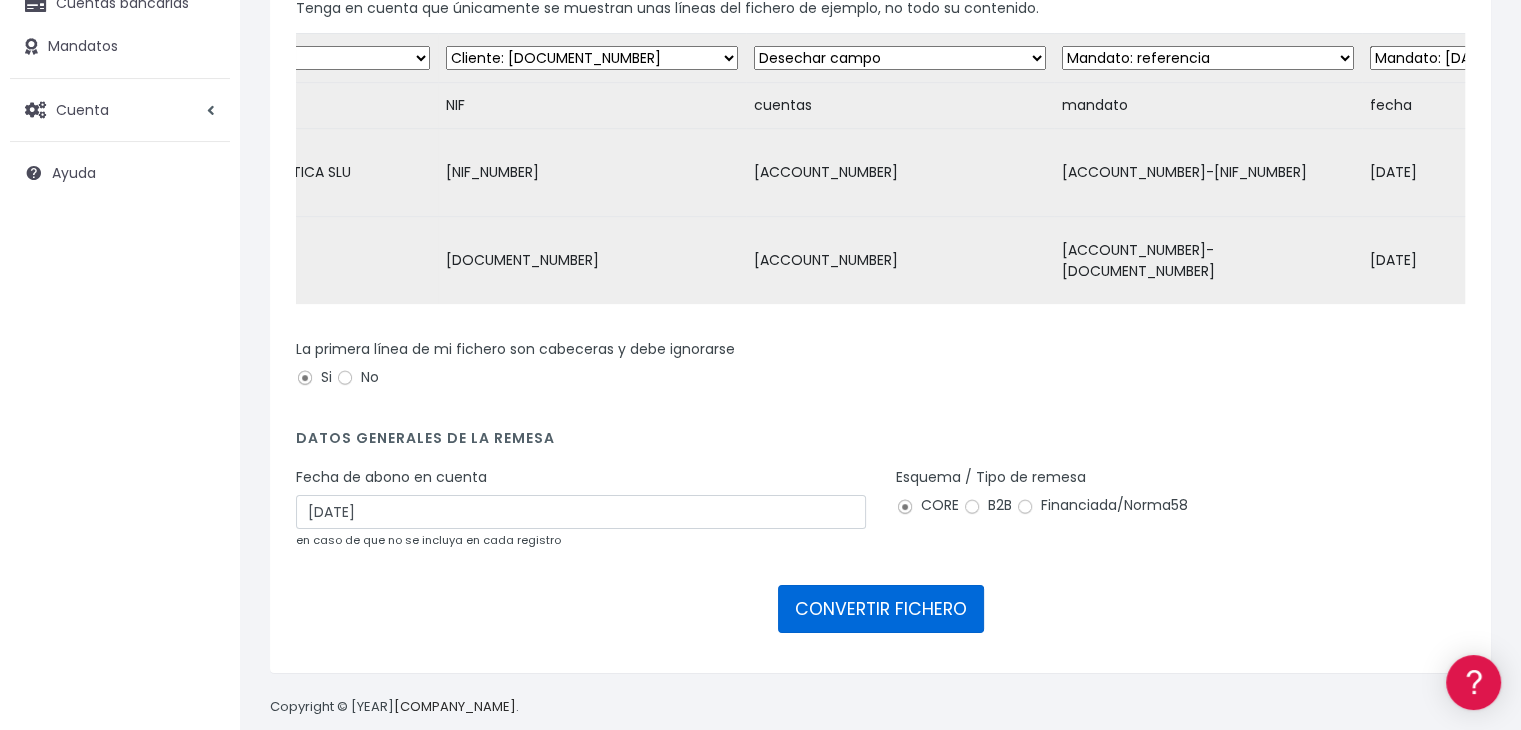 click on "CONVERTIR FICHERO" at bounding box center (881, 609) 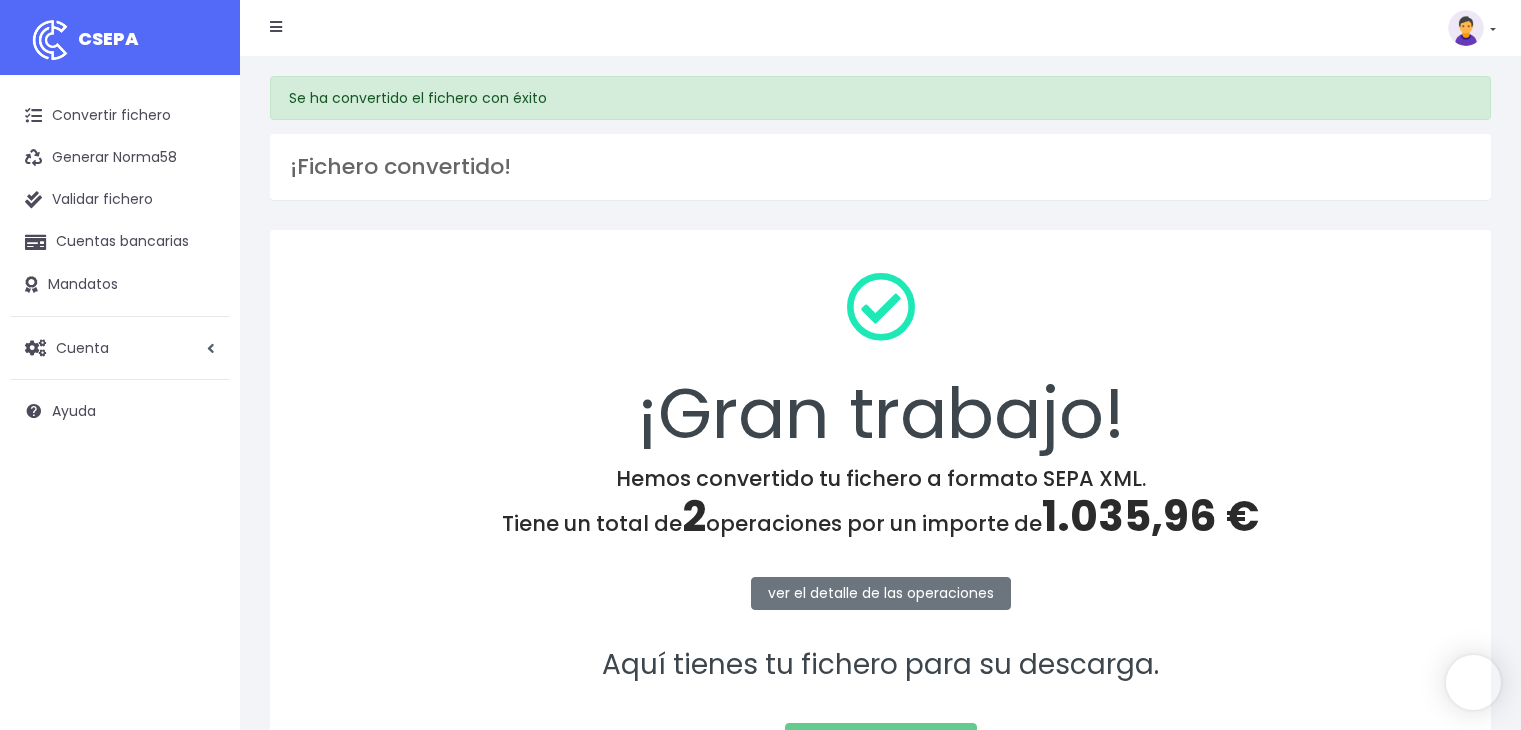 scroll, scrollTop: 0, scrollLeft: 0, axis: both 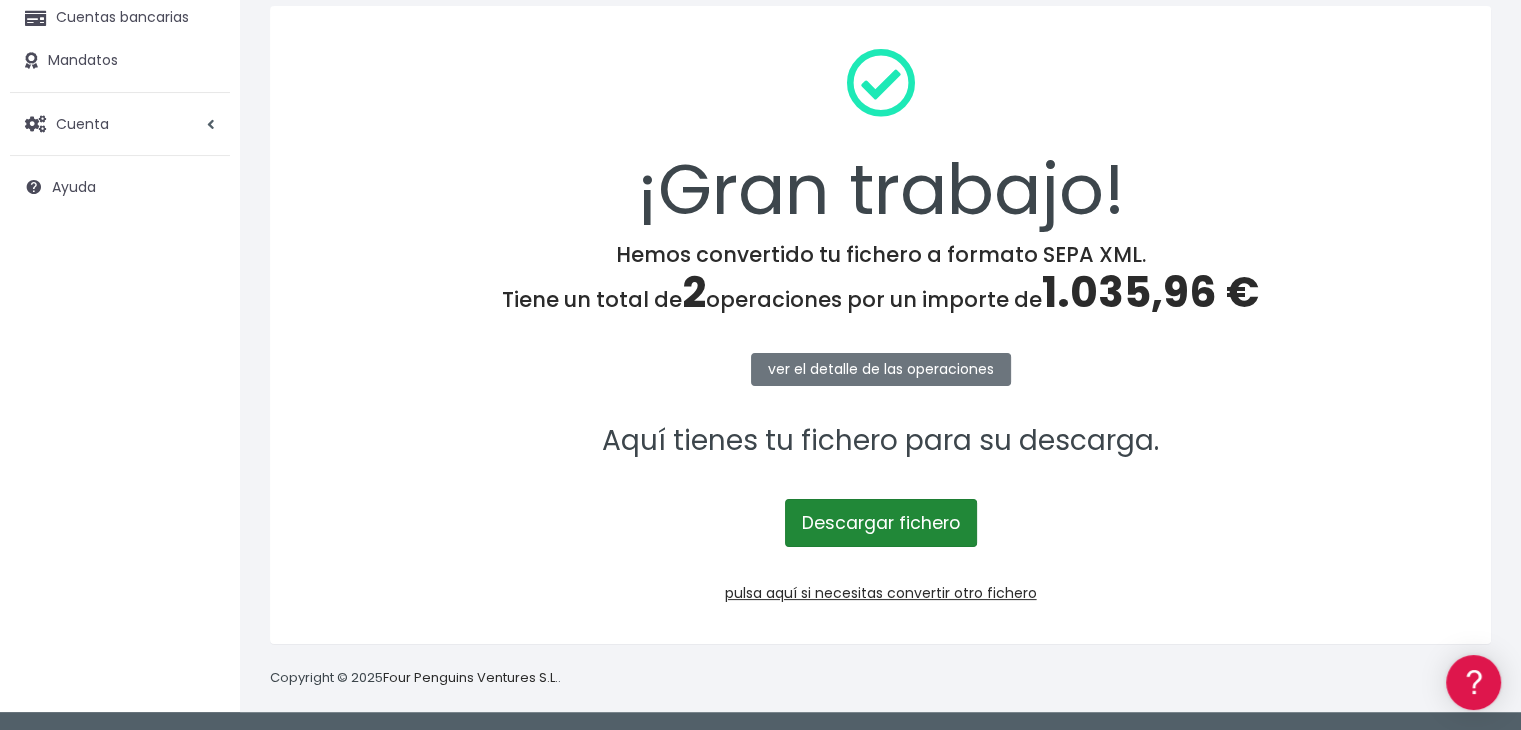 click on "Descargar fichero" at bounding box center (881, 523) 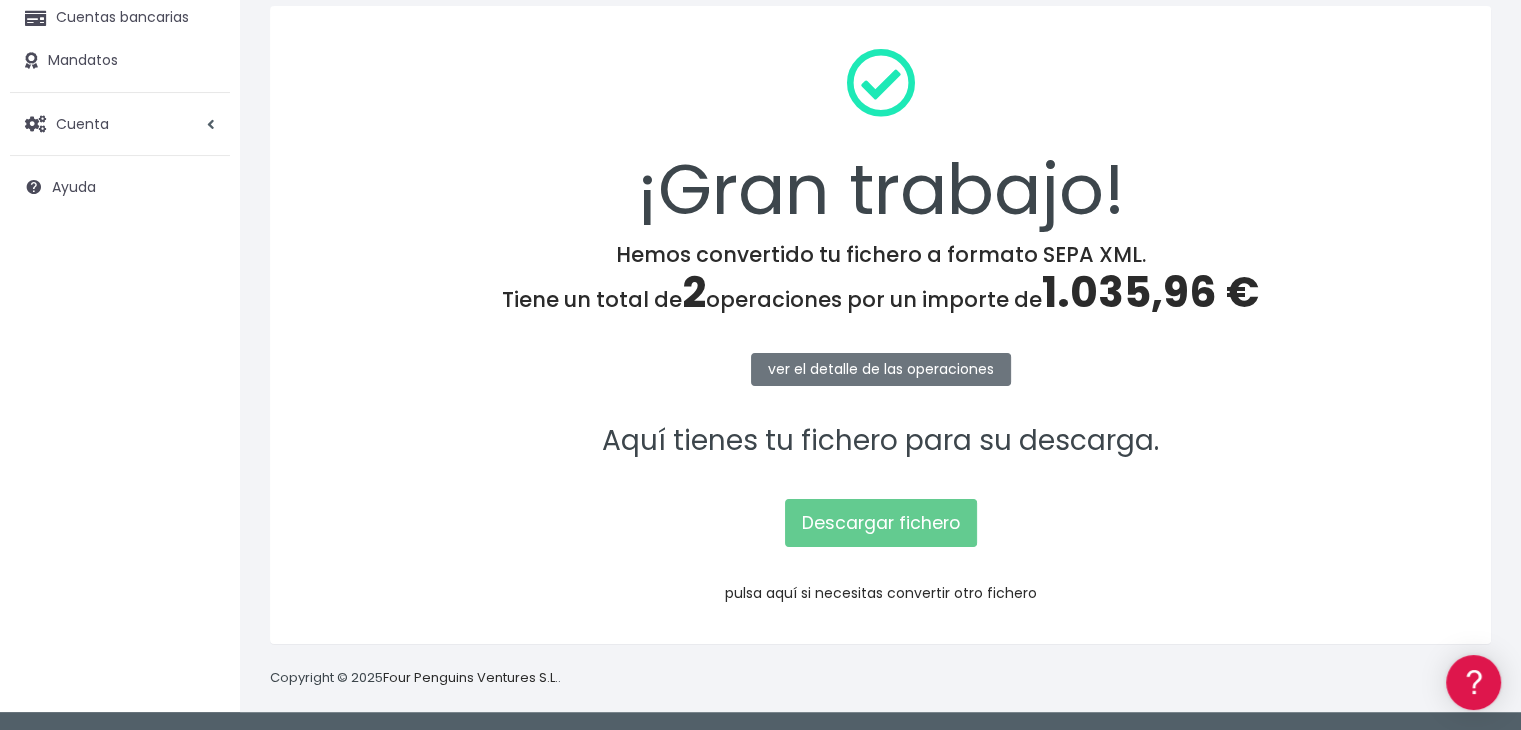 click on "pulsa aquí si necesitas convertir otro fichero" at bounding box center (881, 593) 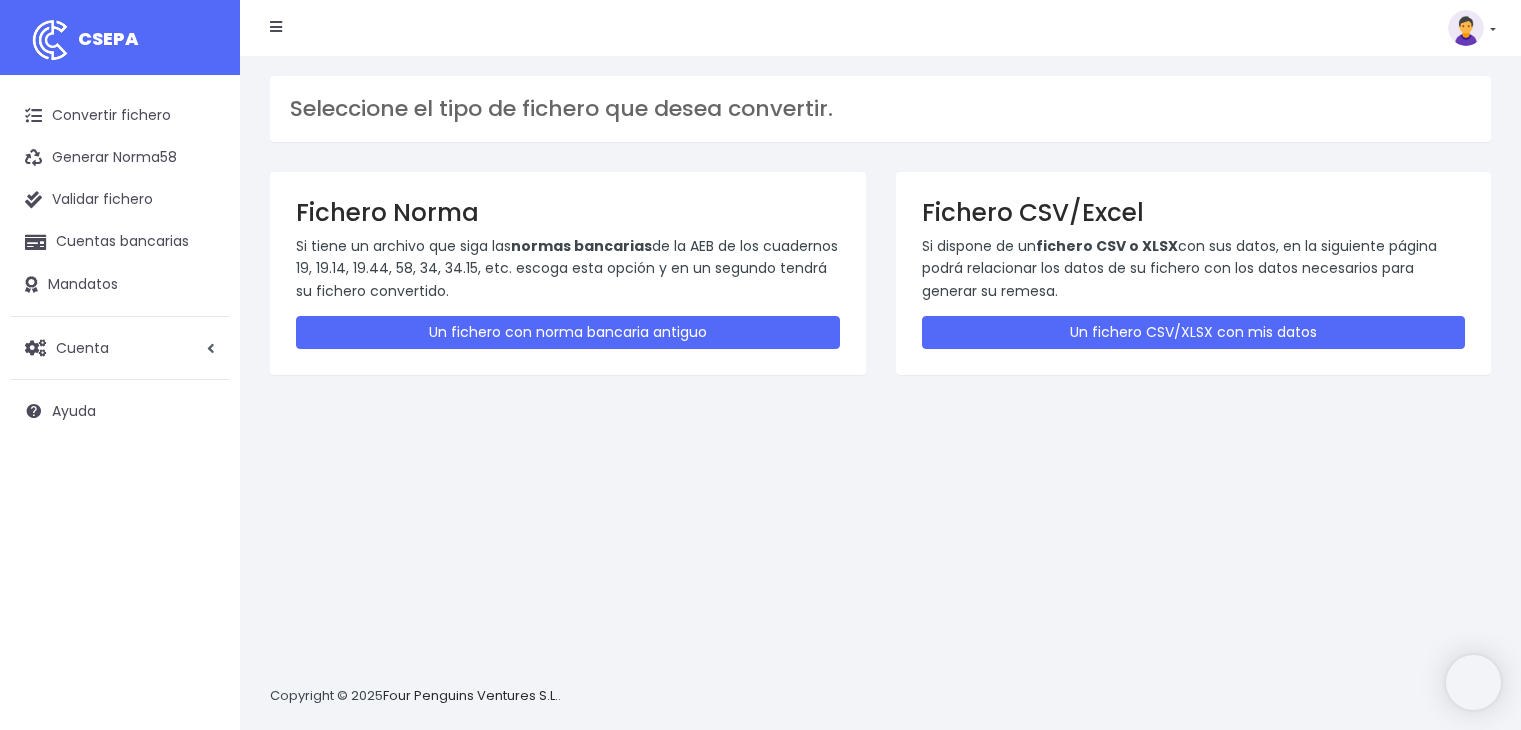 scroll, scrollTop: 0, scrollLeft: 0, axis: both 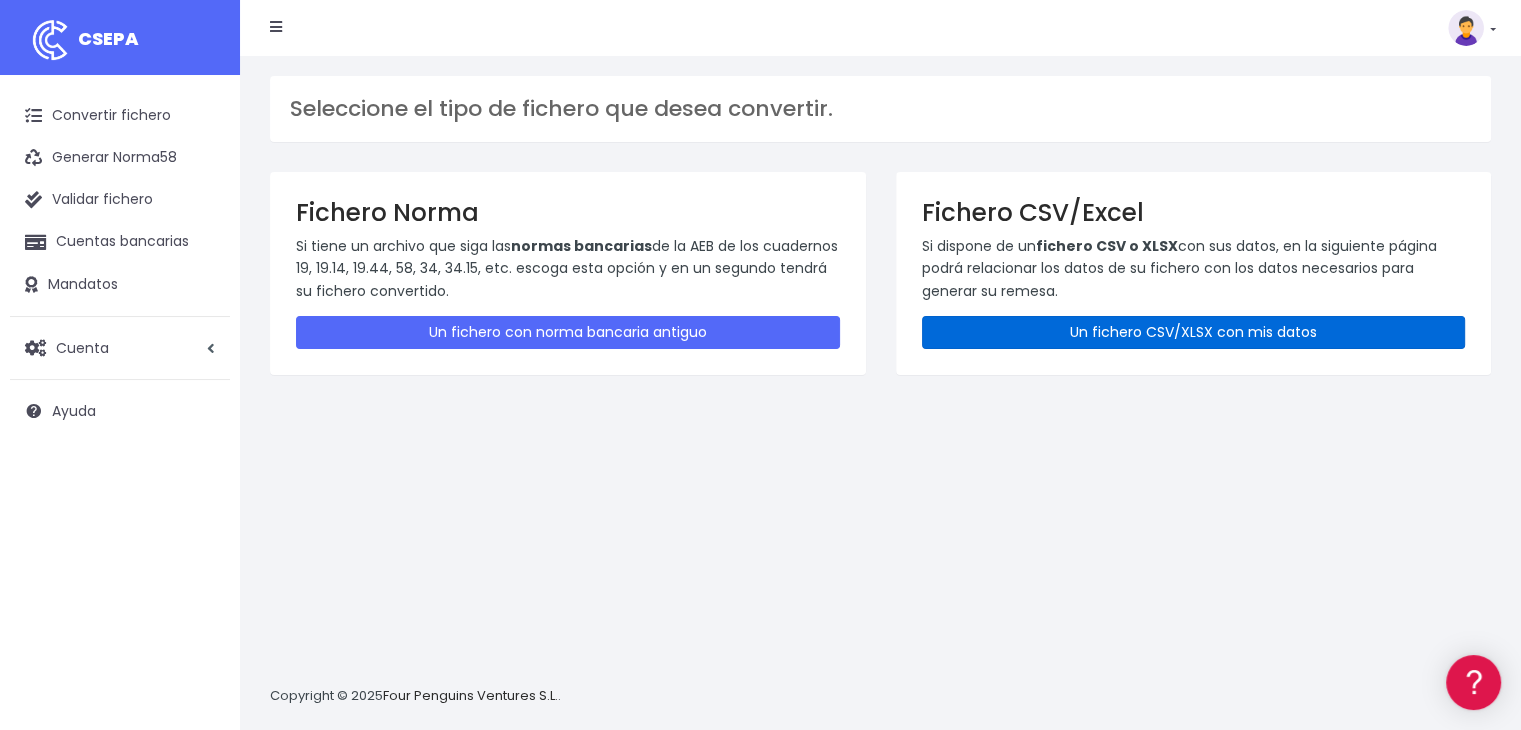 click on "Un fichero CSV/XLSX con mis datos" at bounding box center (1194, 332) 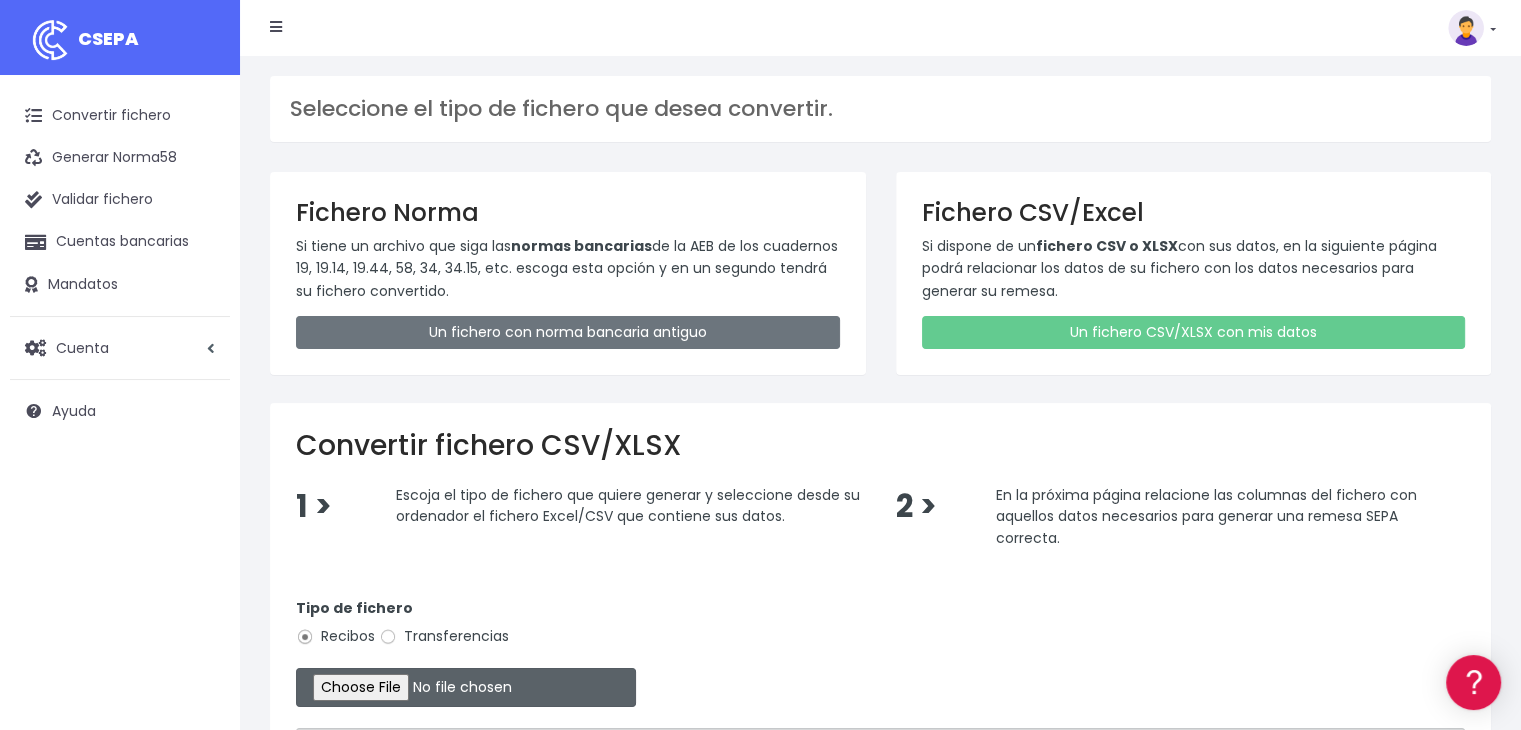 click at bounding box center [466, 687] 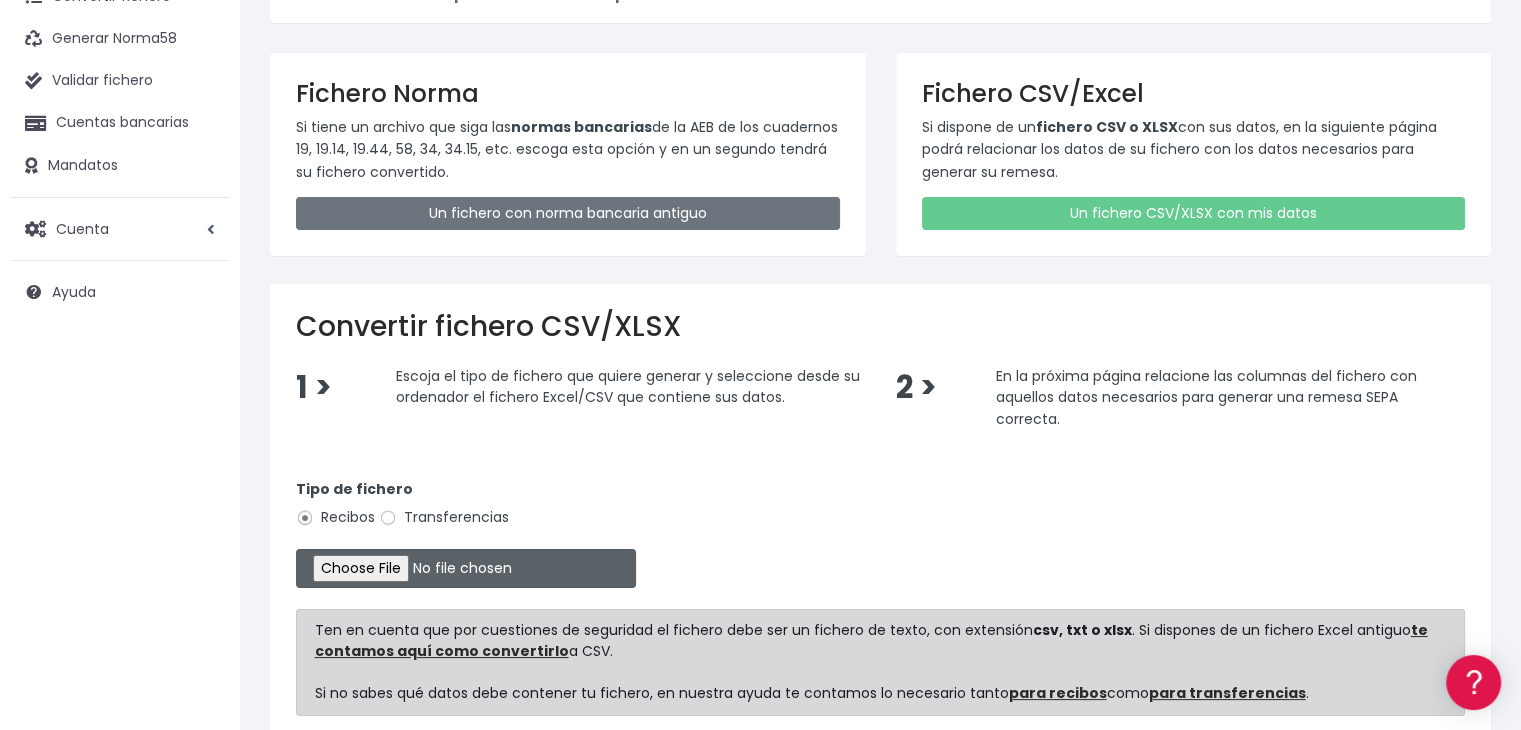 scroll, scrollTop: 298, scrollLeft: 0, axis: vertical 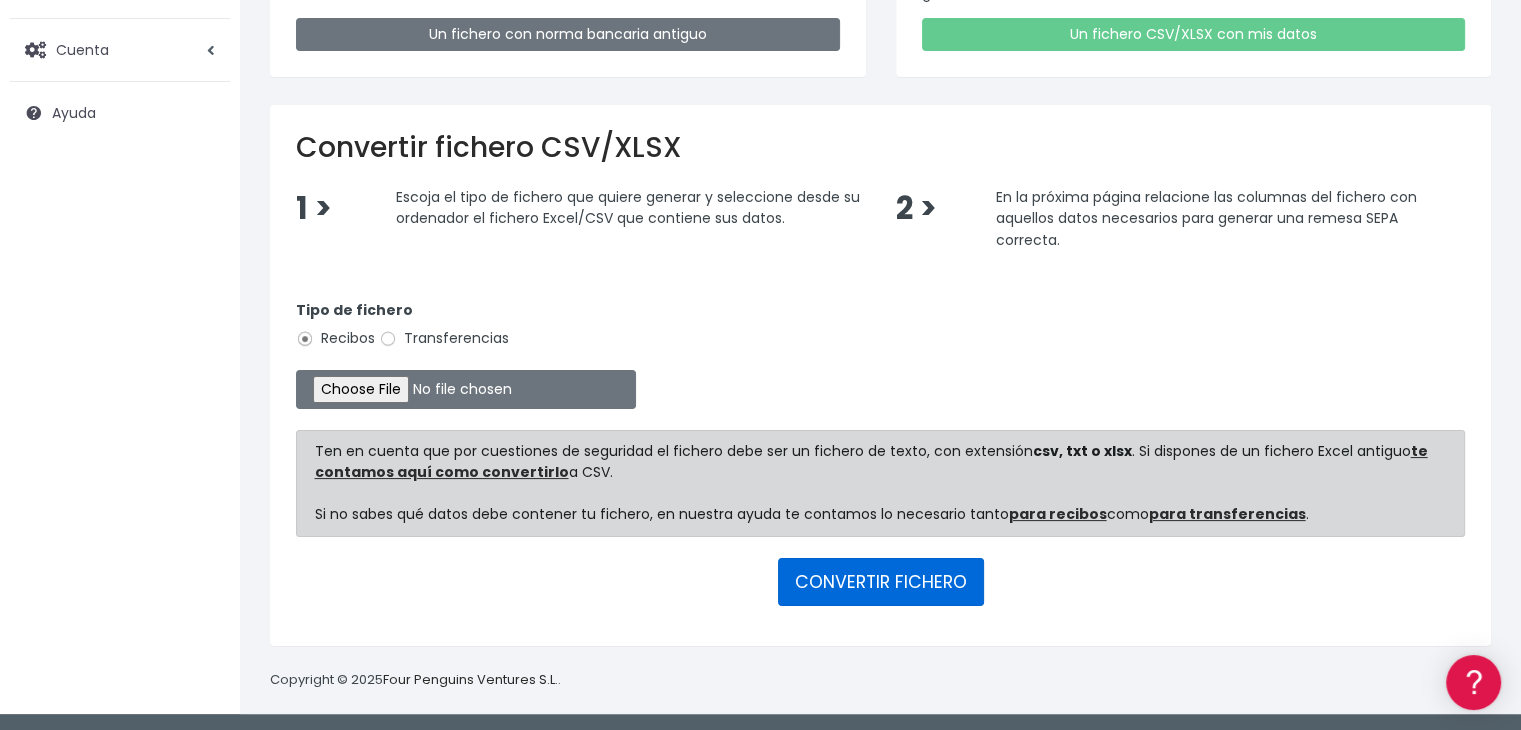 click on "CONVERTIR FICHERO" at bounding box center (881, 582) 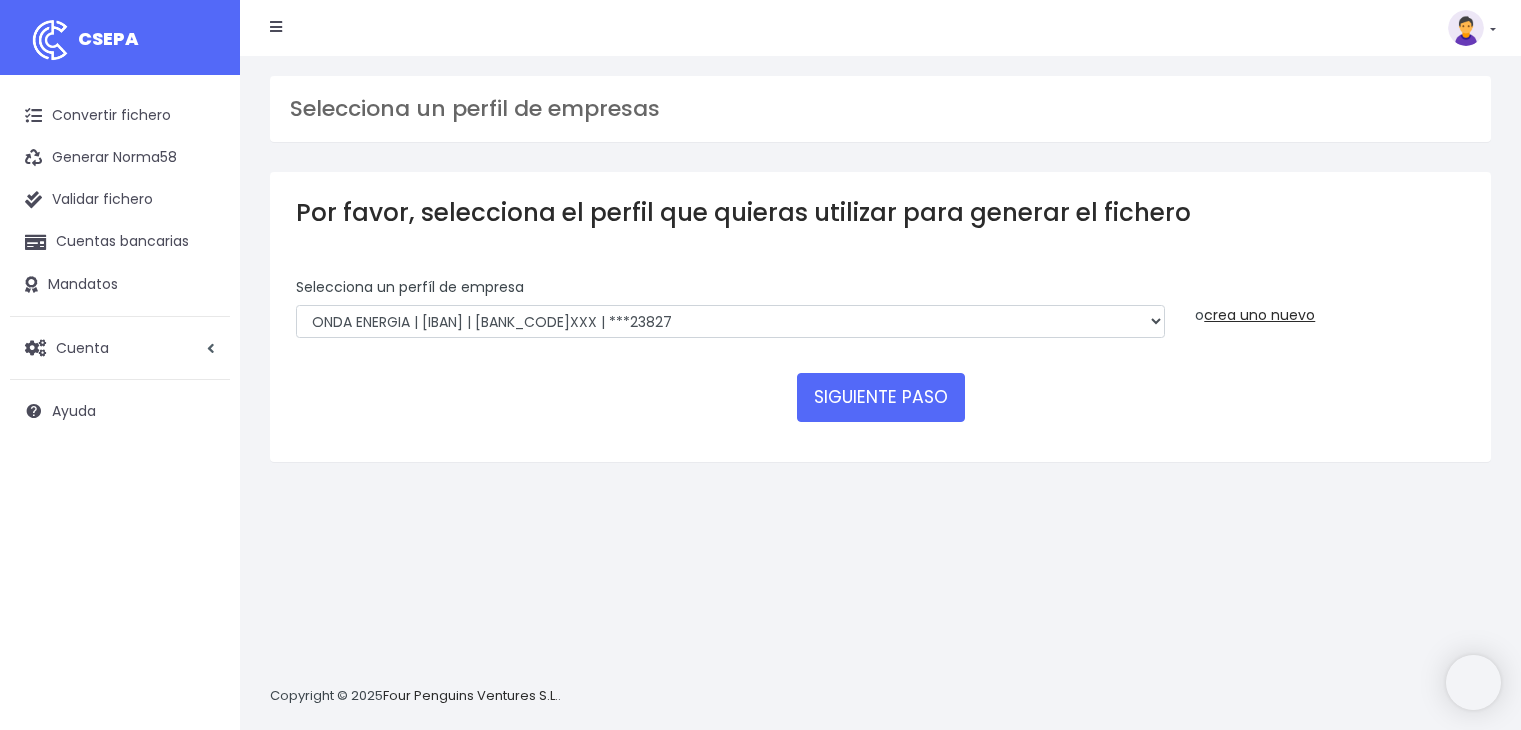scroll, scrollTop: 0, scrollLeft: 0, axis: both 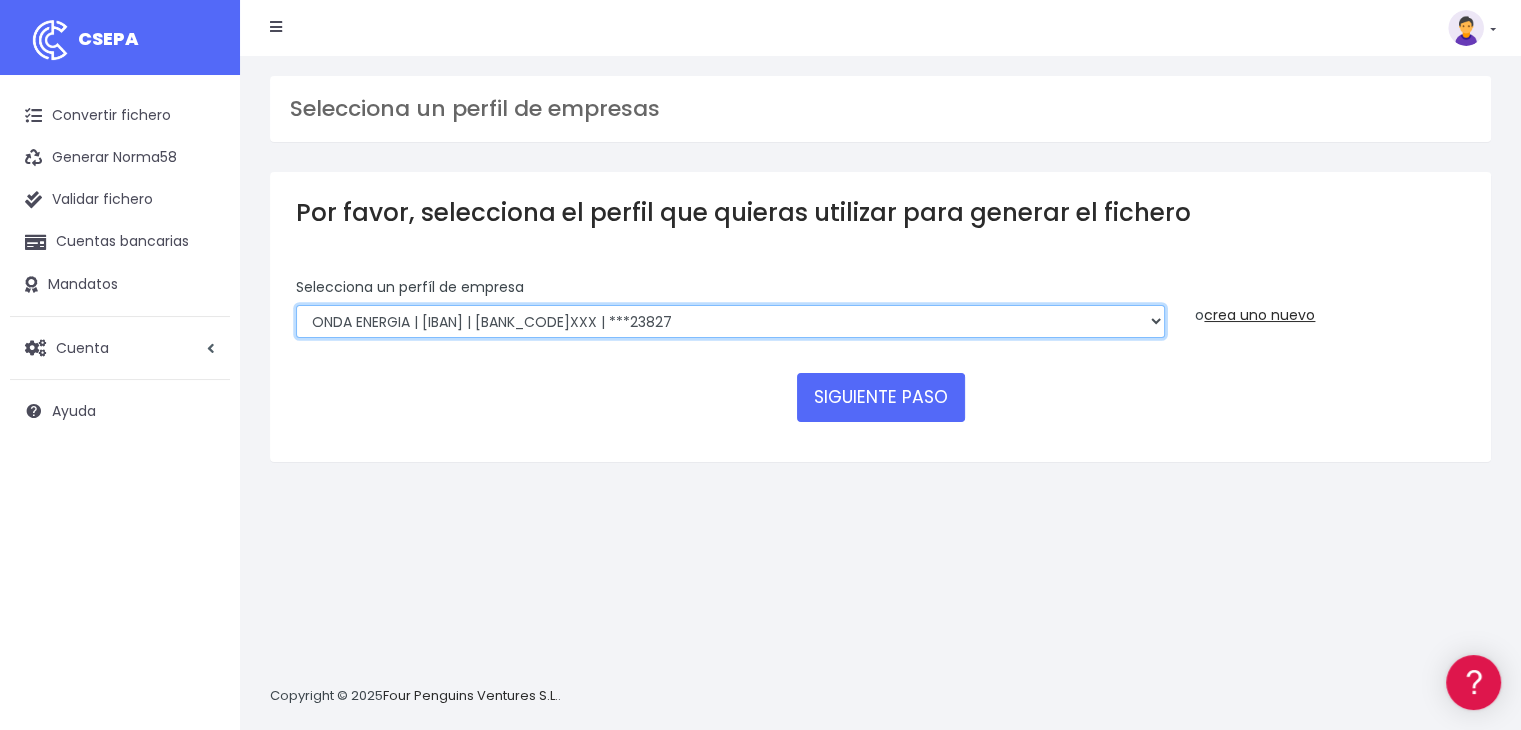 click on "[IBAN] | [BANK_CODE]XXX | ***24615
AICAVE | [IBAN] | [BANK_CODE]XXX | ***24615
ONDA ENERGIA | [IBAN] | [BANK_CODE] | ***24615
JOCARFE  | [IBAN] | [BANK_CODE]XXX | ***23827
ONDAENERGIA | [IBAN] | [BANK_CODE]XXX | ***95219
ONDA ENERGIA  | [IBAN] | [BANK_CODE]XXX | ***99037
ONDA ENERGIA  | [IBAN] | [BANK_CODE]XXX | ***95219
ONDA ENERGIA | [IBAN] | [BANK_CODE]XXX | ***95219
ONDA ENERGIA | [IBAN] | [BANK_CODE]XXX | ***95219
ONDA ENERGIA  | [IBAN] | [BANK_CODE]XXX | ***25748
ONDA ENERGIA | [IBAN] | [BANK_CODE]XXX | ***25731" at bounding box center [730, 322] 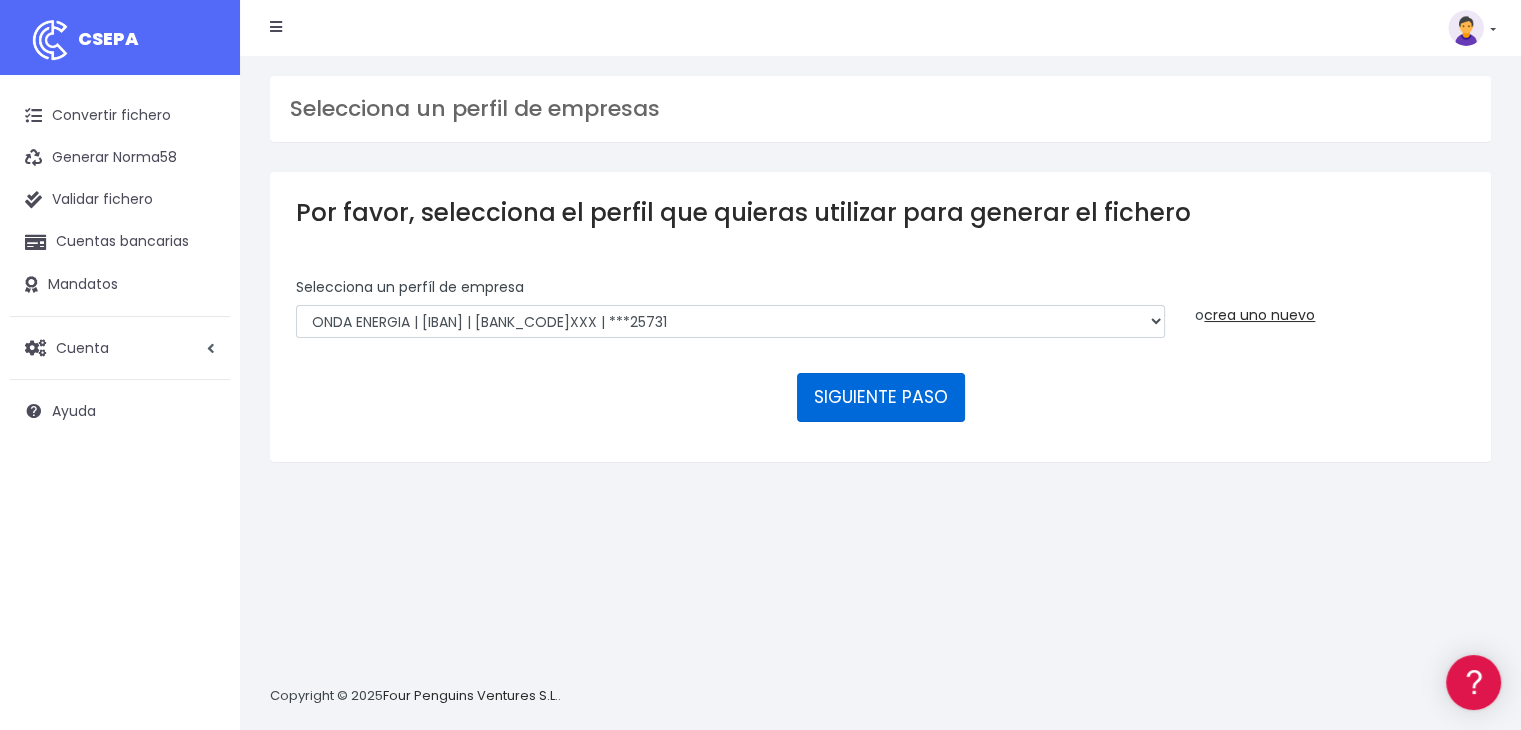 click on "SIGUIENTE PASO" at bounding box center [881, 397] 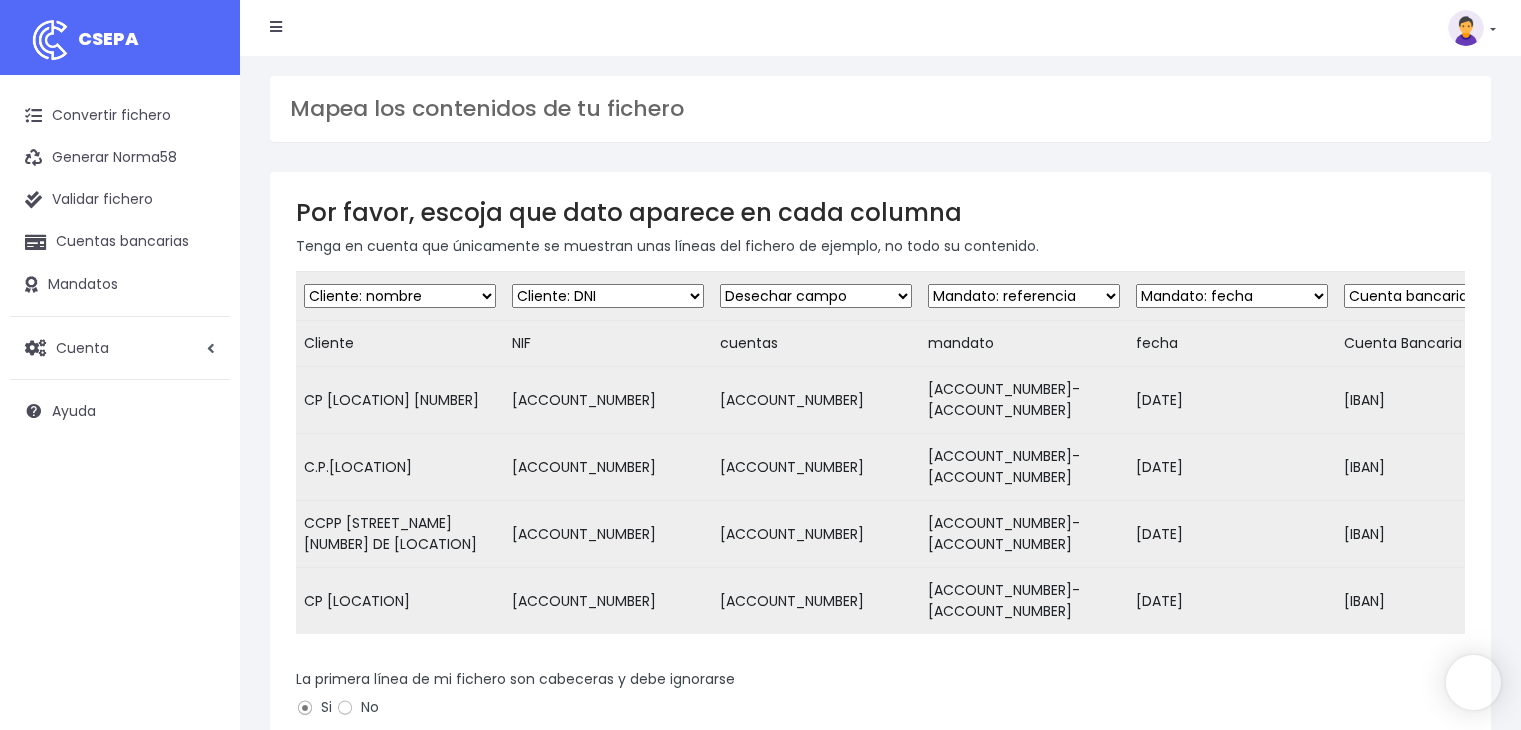 scroll, scrollTop: 0, scrollLeft: 0, axis: both 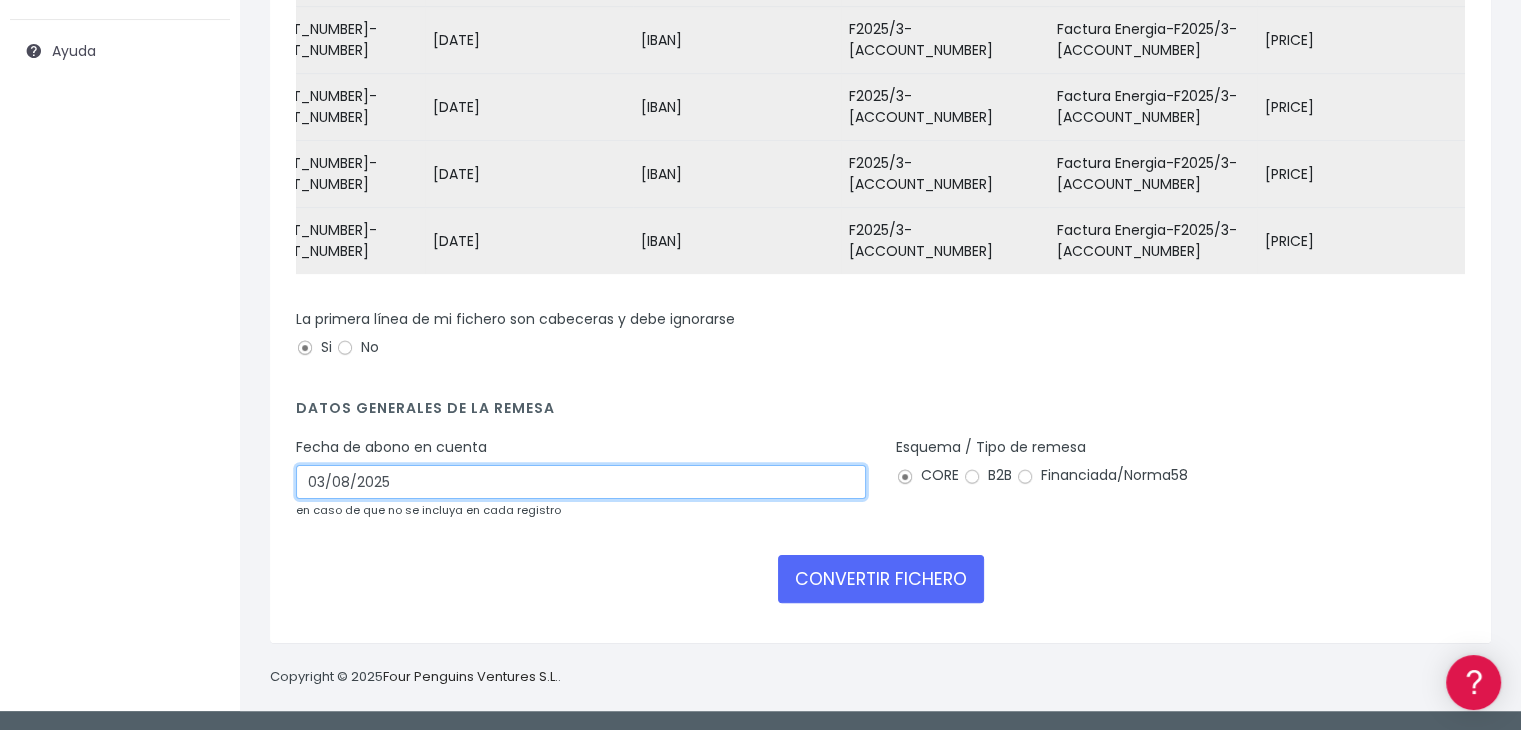 click on "03/08/2025" at bounding box center [581, 482] 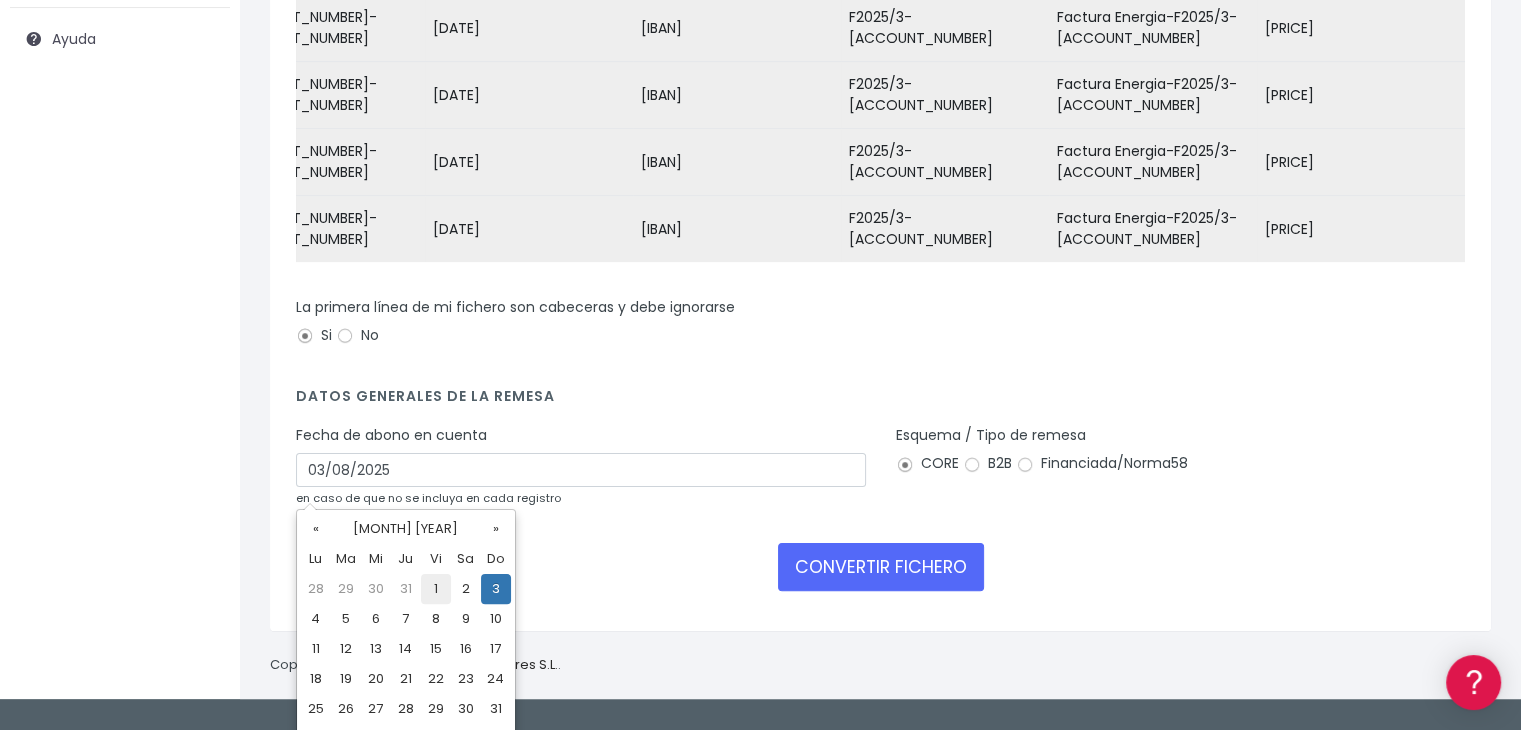 click on "1" at bounding box center [436, 589] 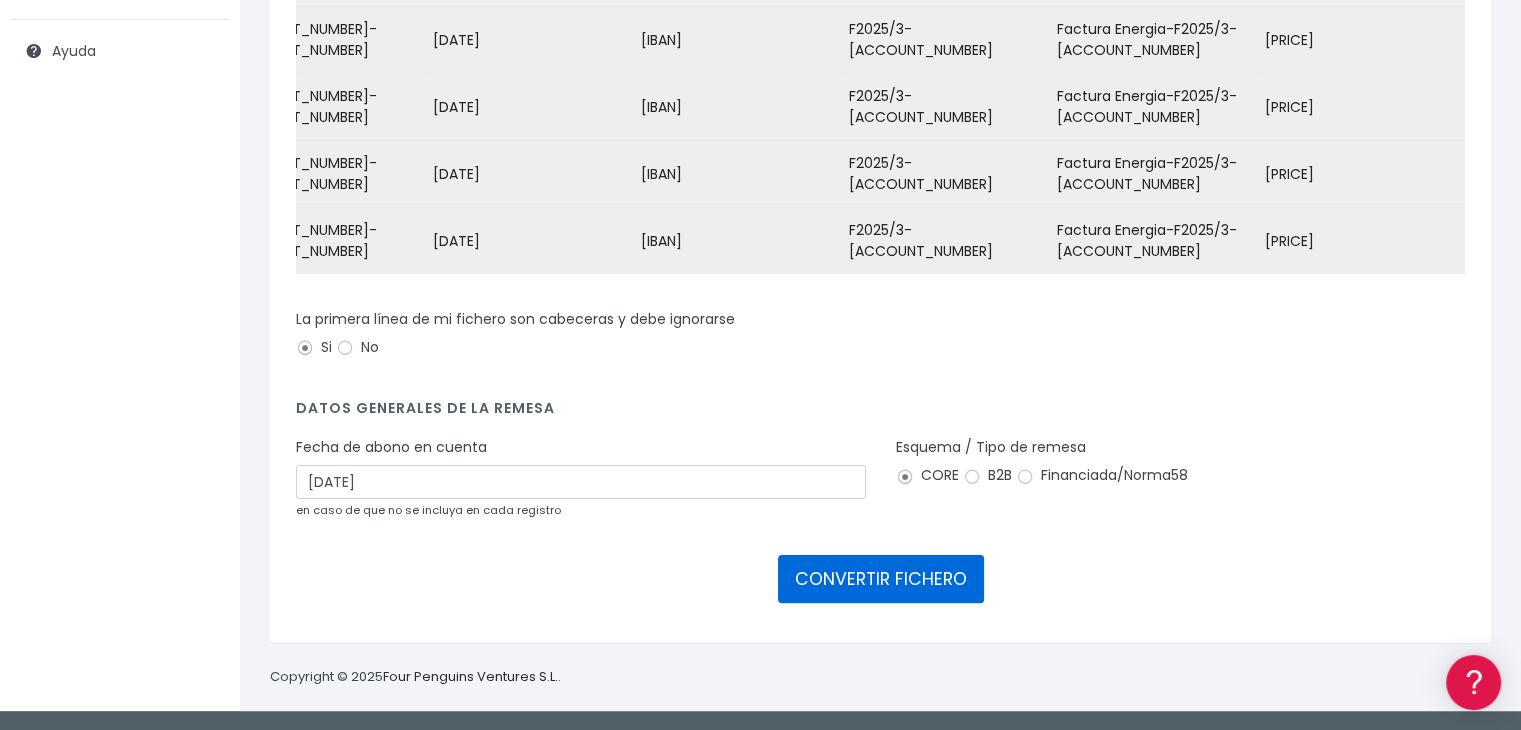 click on "CONVERTIR FICHERO" at bounding box center (881, 579) 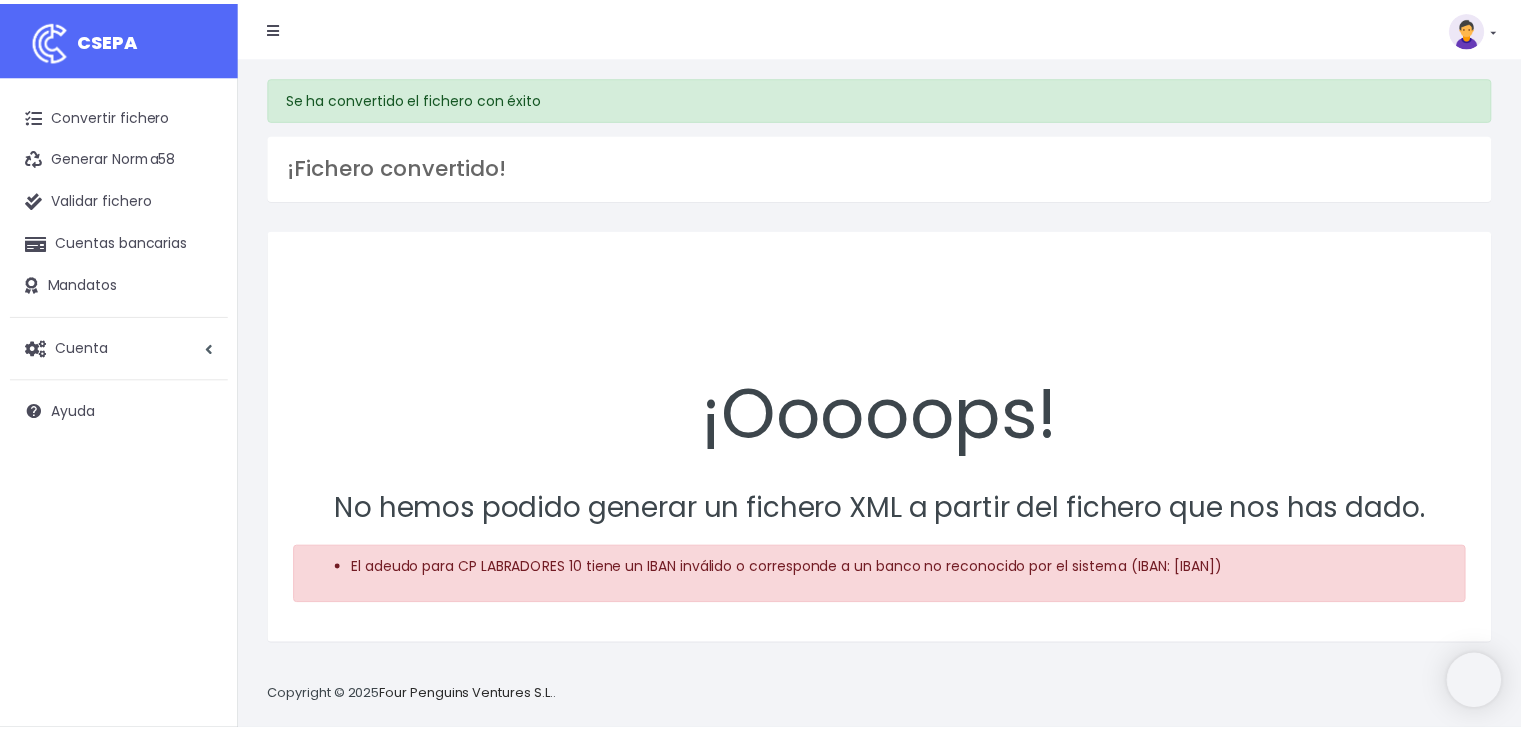 scroll, scrollTop: 0, scrollLeft: 0, axis: both 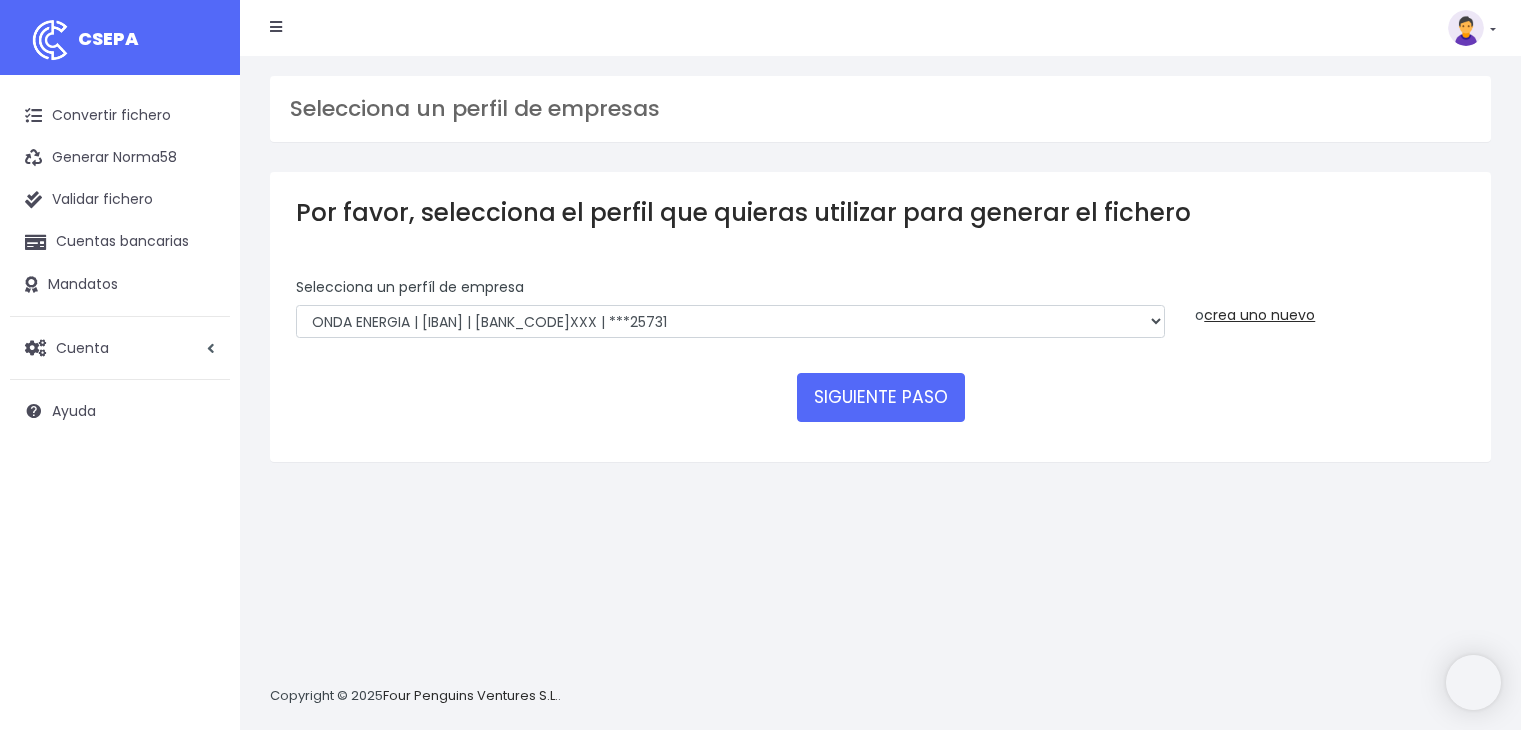select on "2848" 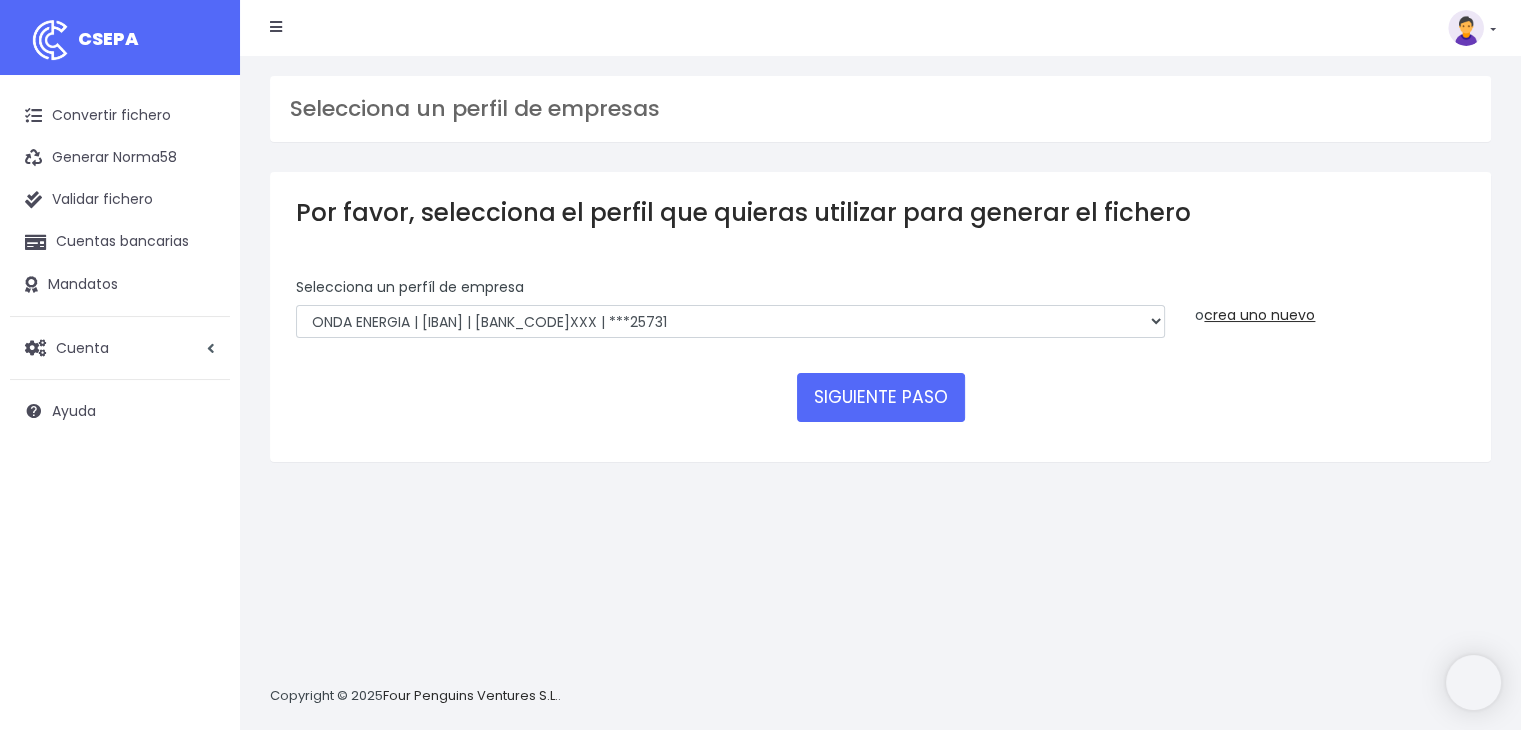 scroll, scrollTop: 0, scrollLeft: 0, axis: both 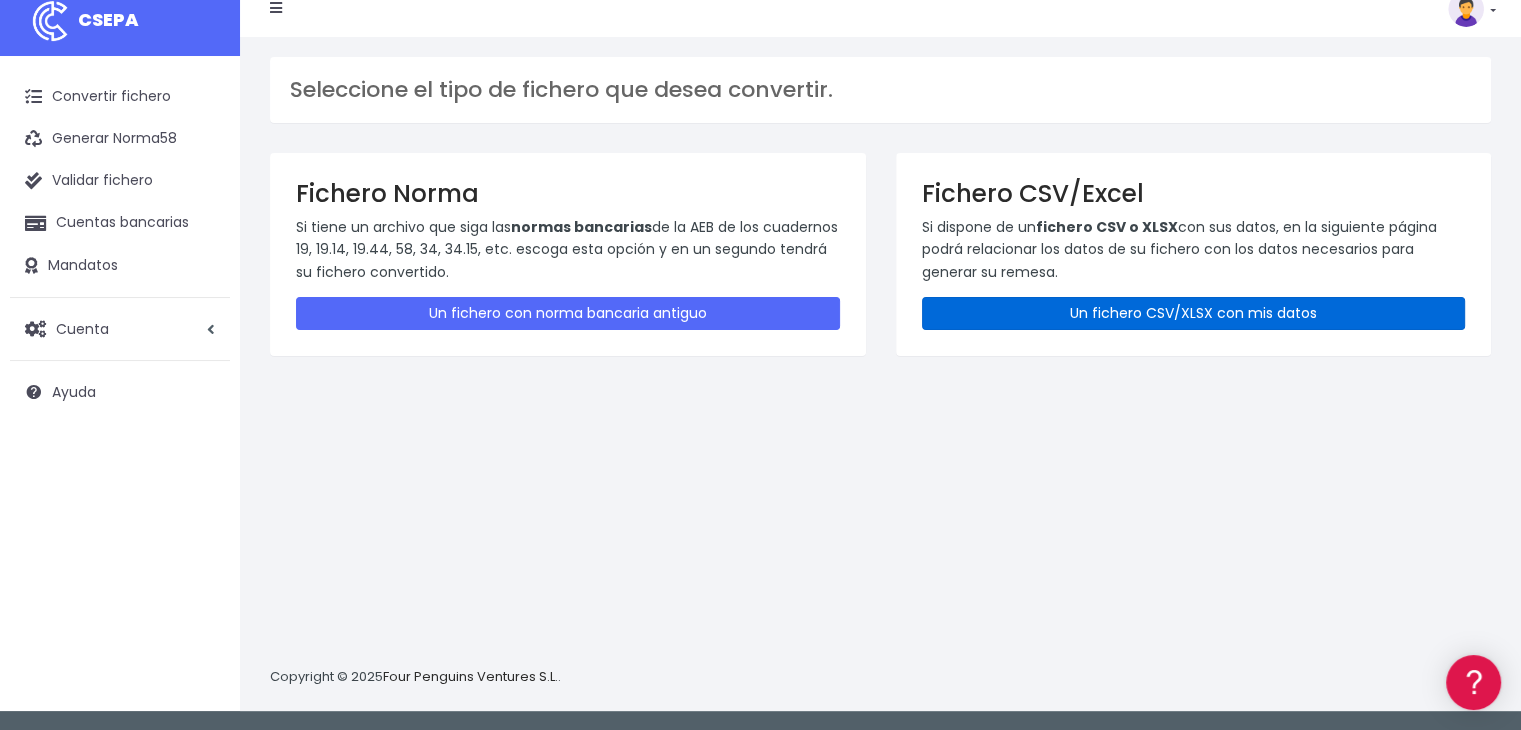 click on "Un fichero CSV/XLSX con mis datos" at bounding box center [1194, 313] 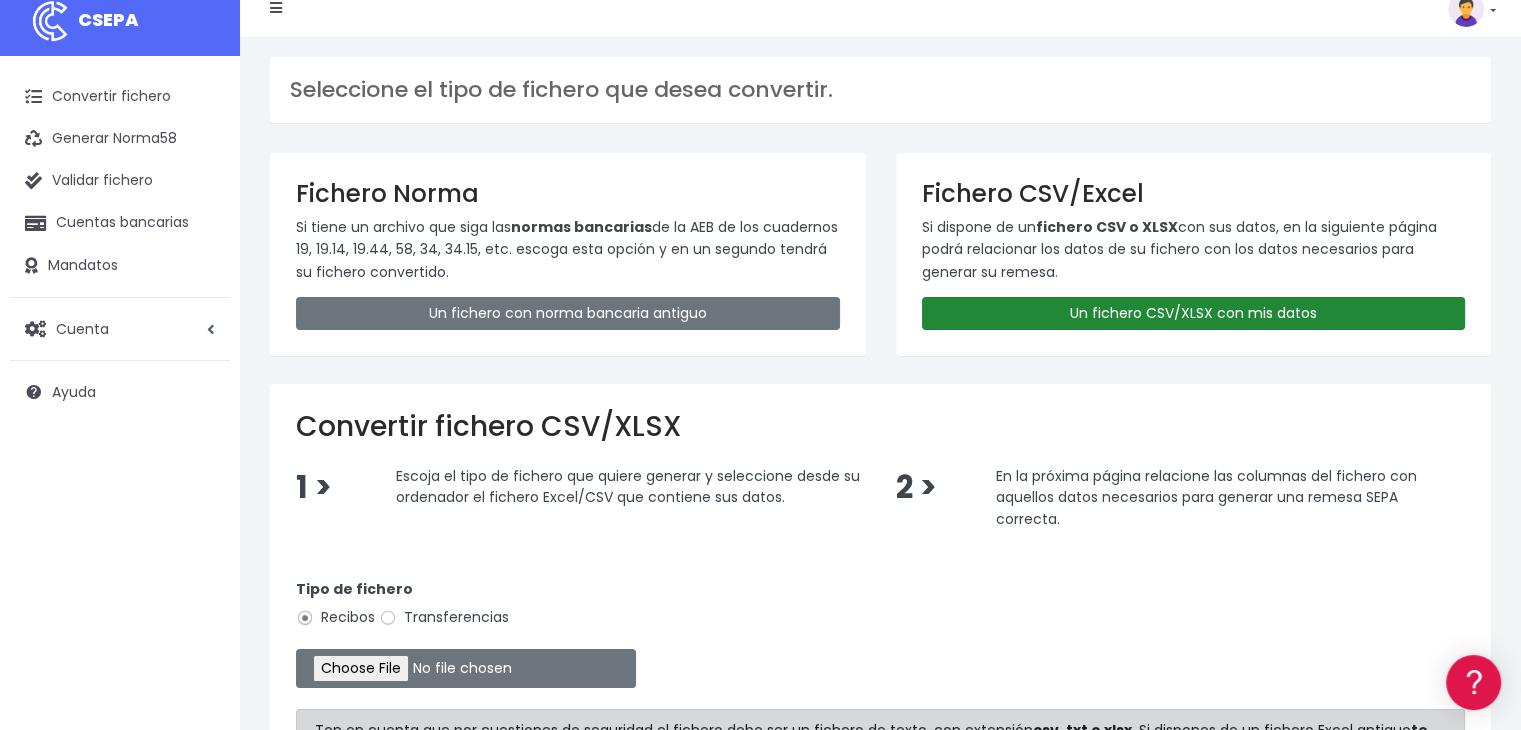 scroll, scrollTop: 0, scrollLeft: 0, axis: both 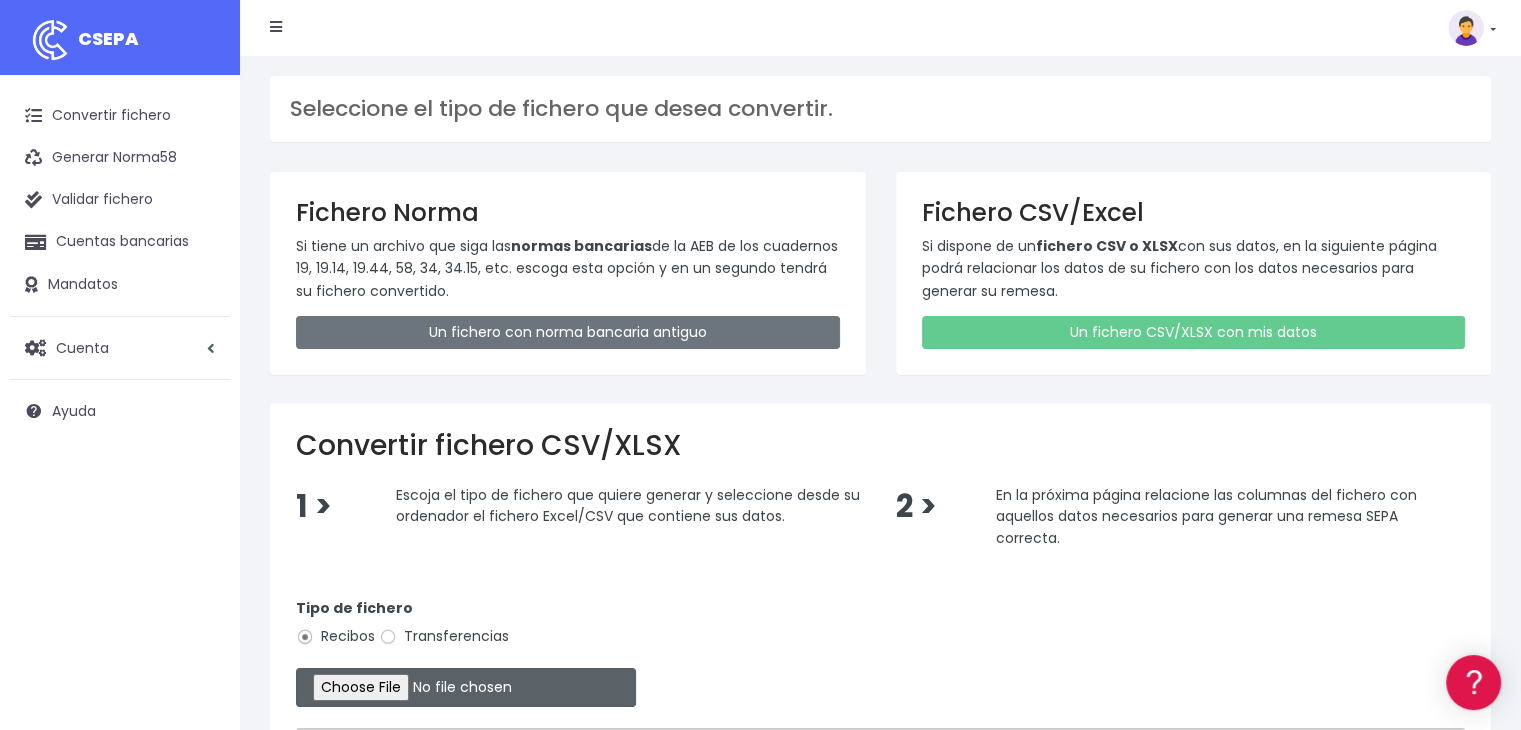 click at bounding box center [466, 687] 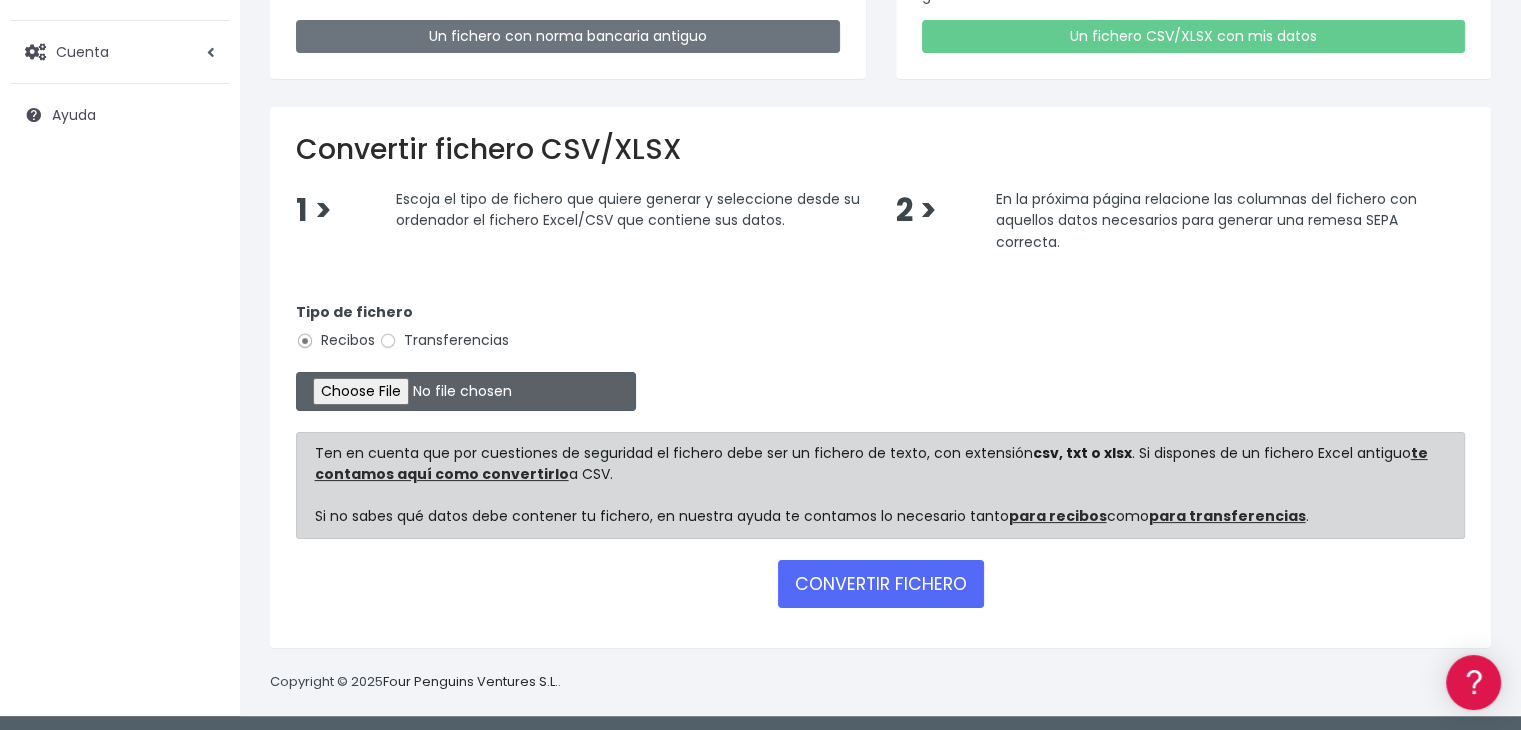scroll, scrollTop: 298, scrollLeft: 0, axis: vertical 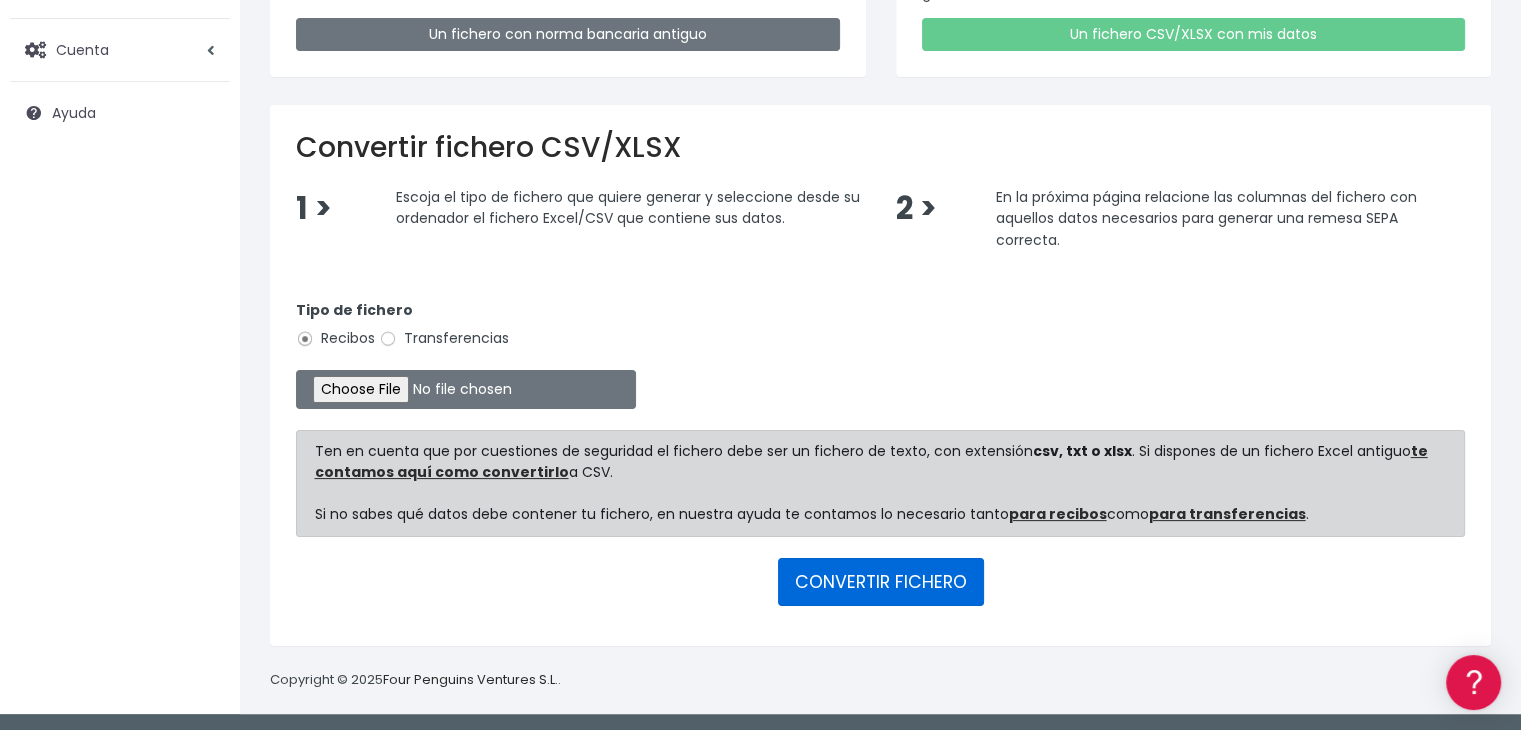 click on "CONVERTIR FICHERO" at bounding box center [881, 582] 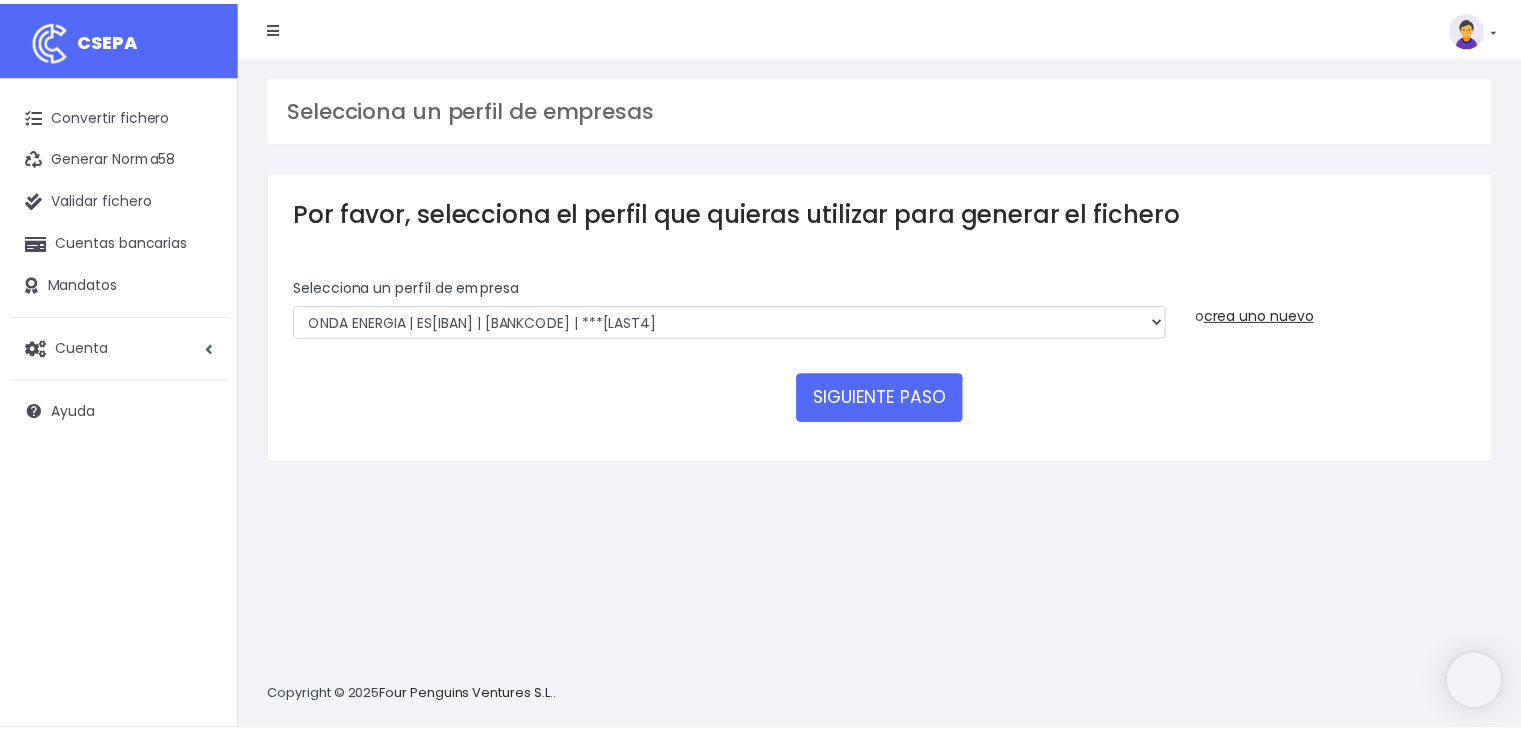 scroll, scrollTop: 0, scrollLeft: 0, axis: both 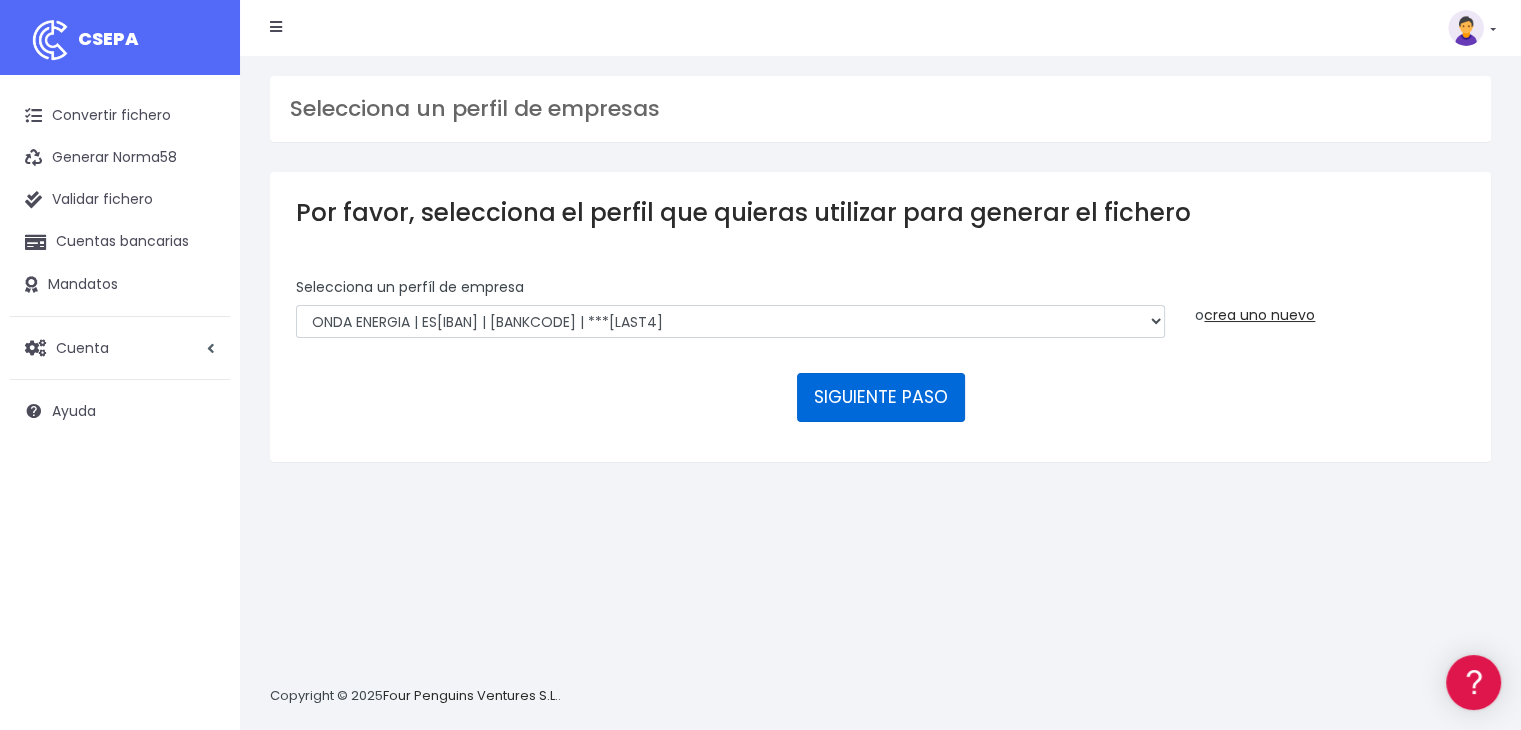 click on "SIGUIENTE PASO" at bounding box center [881, 397] 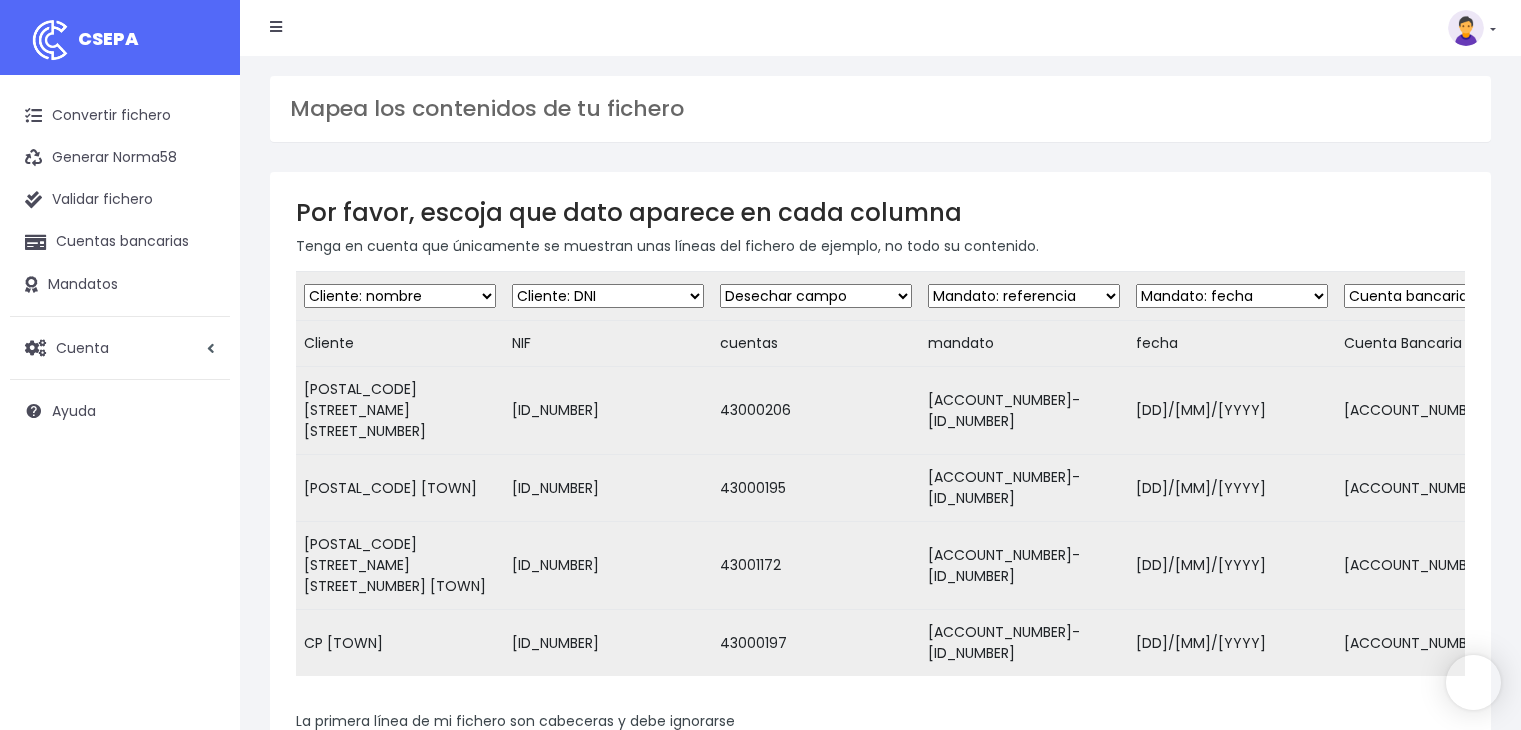 scroll, scrollTop: 0, scrollLeft: 0, axis: both 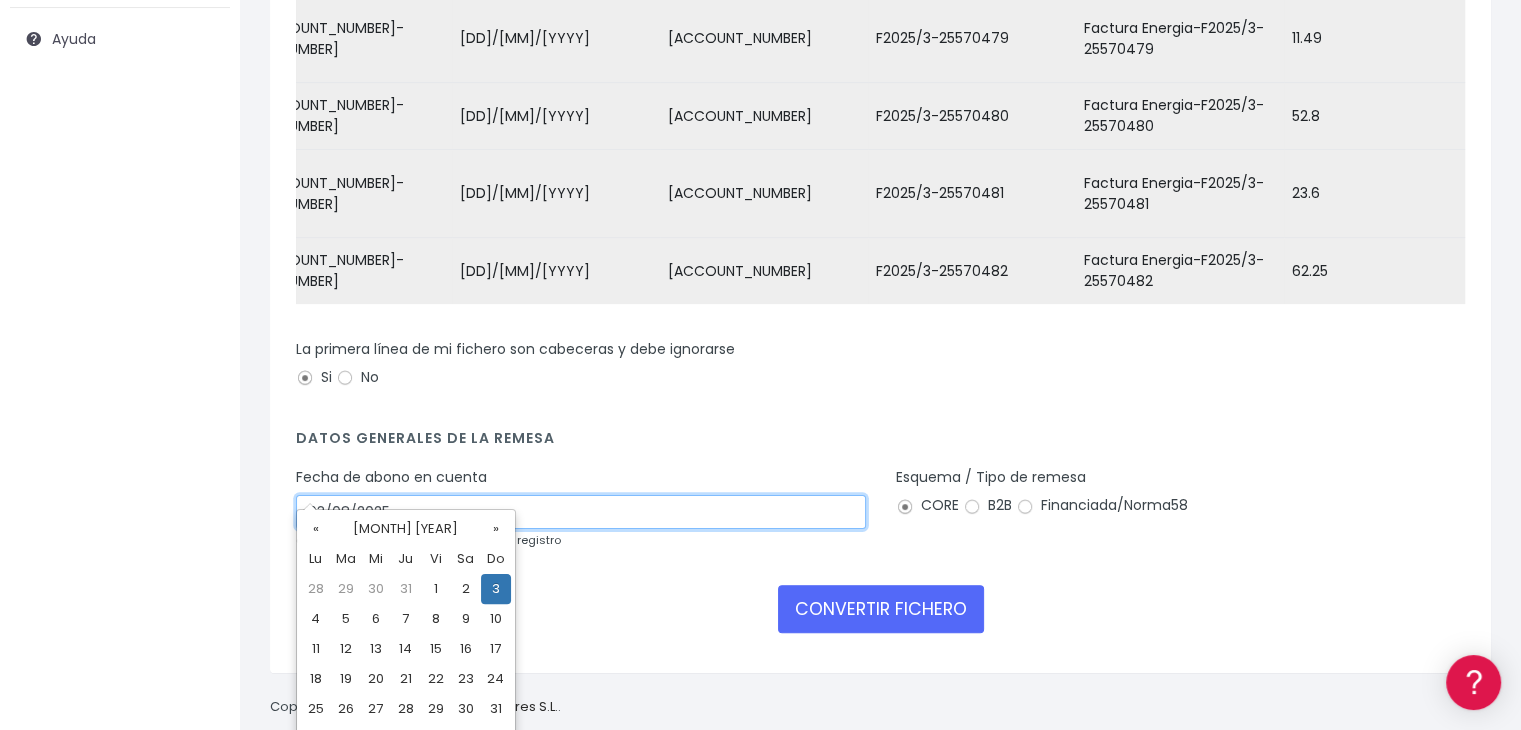 click on "03/08/2025" at bounding box center (581, 512) 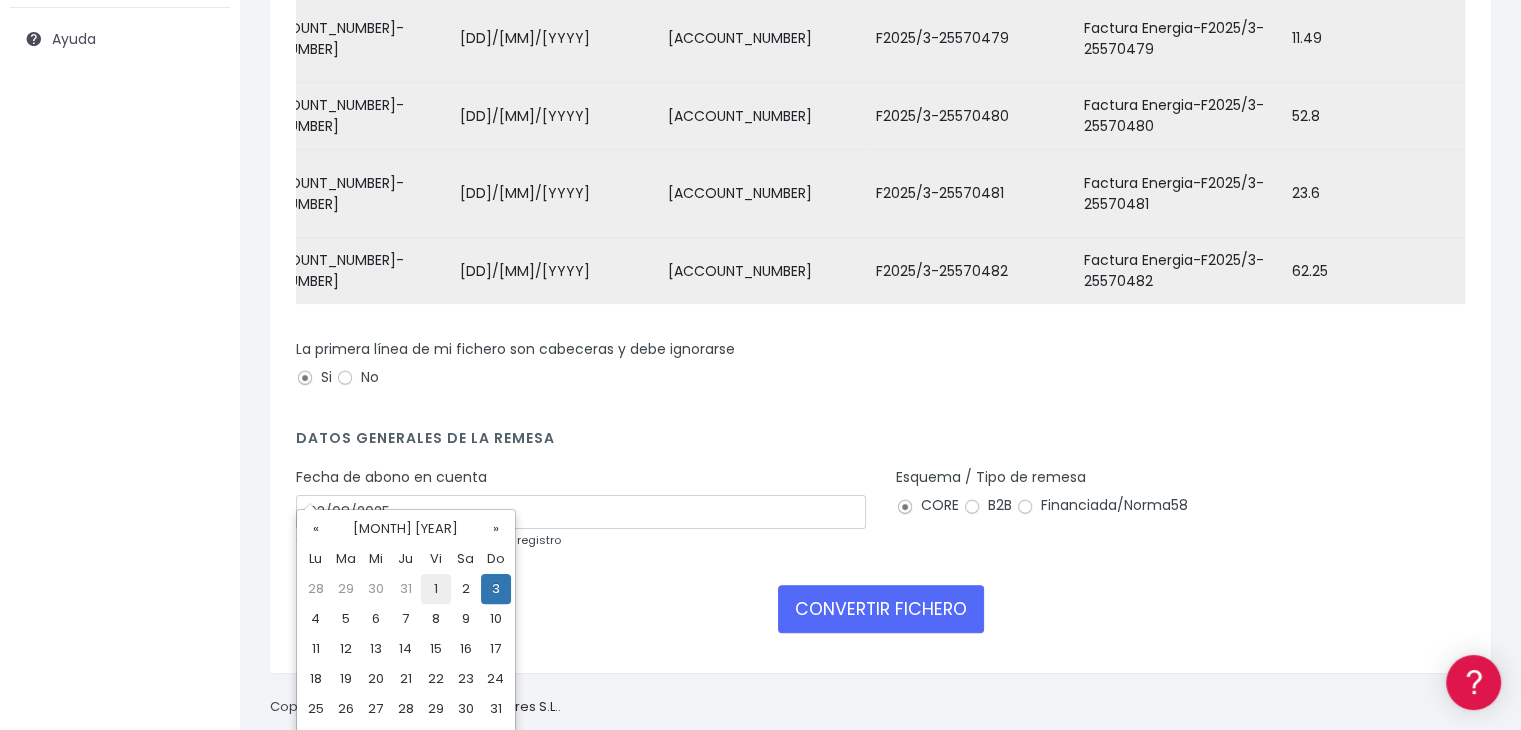click on "1" at bounding box center (436, 589) 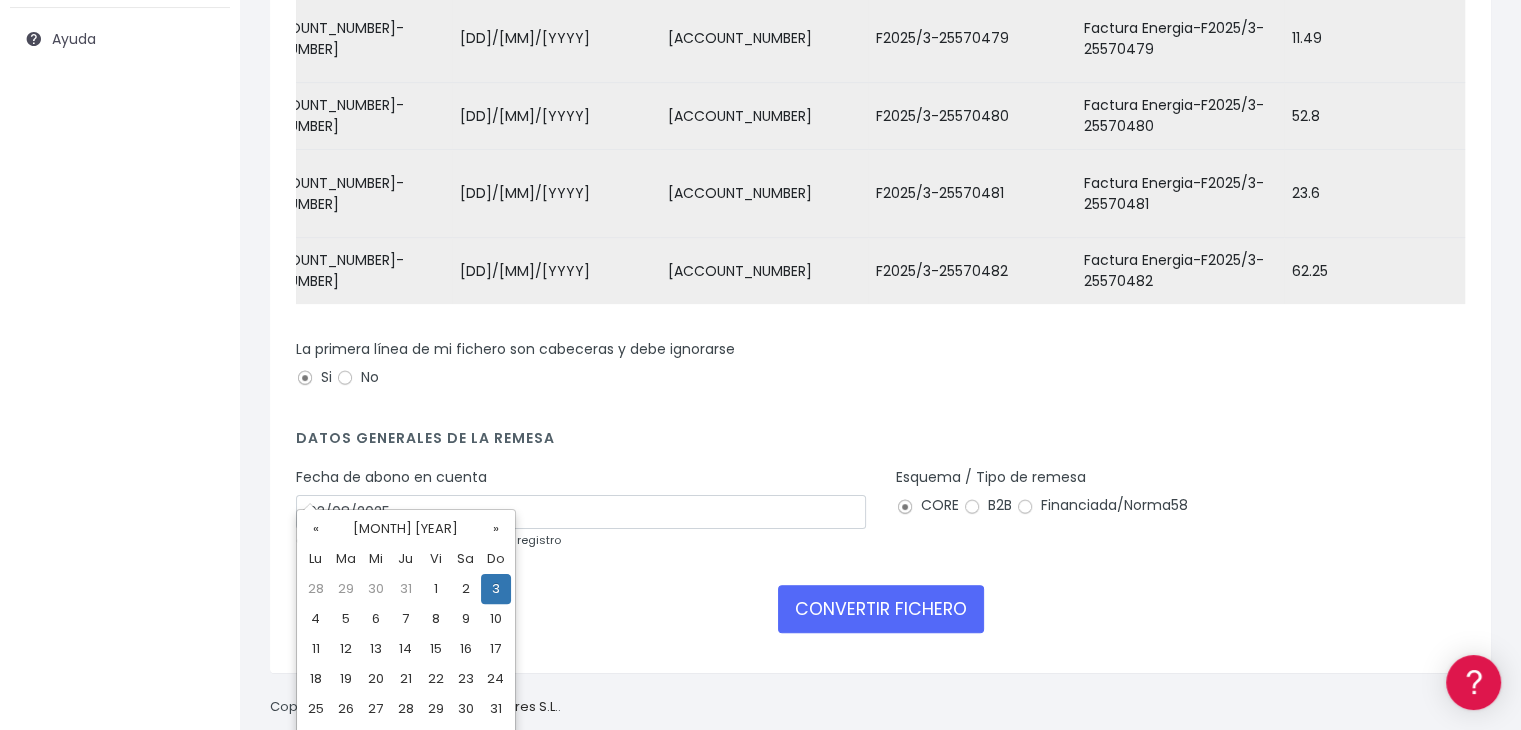 type on "[DD]/[MM]/[YYYY]" 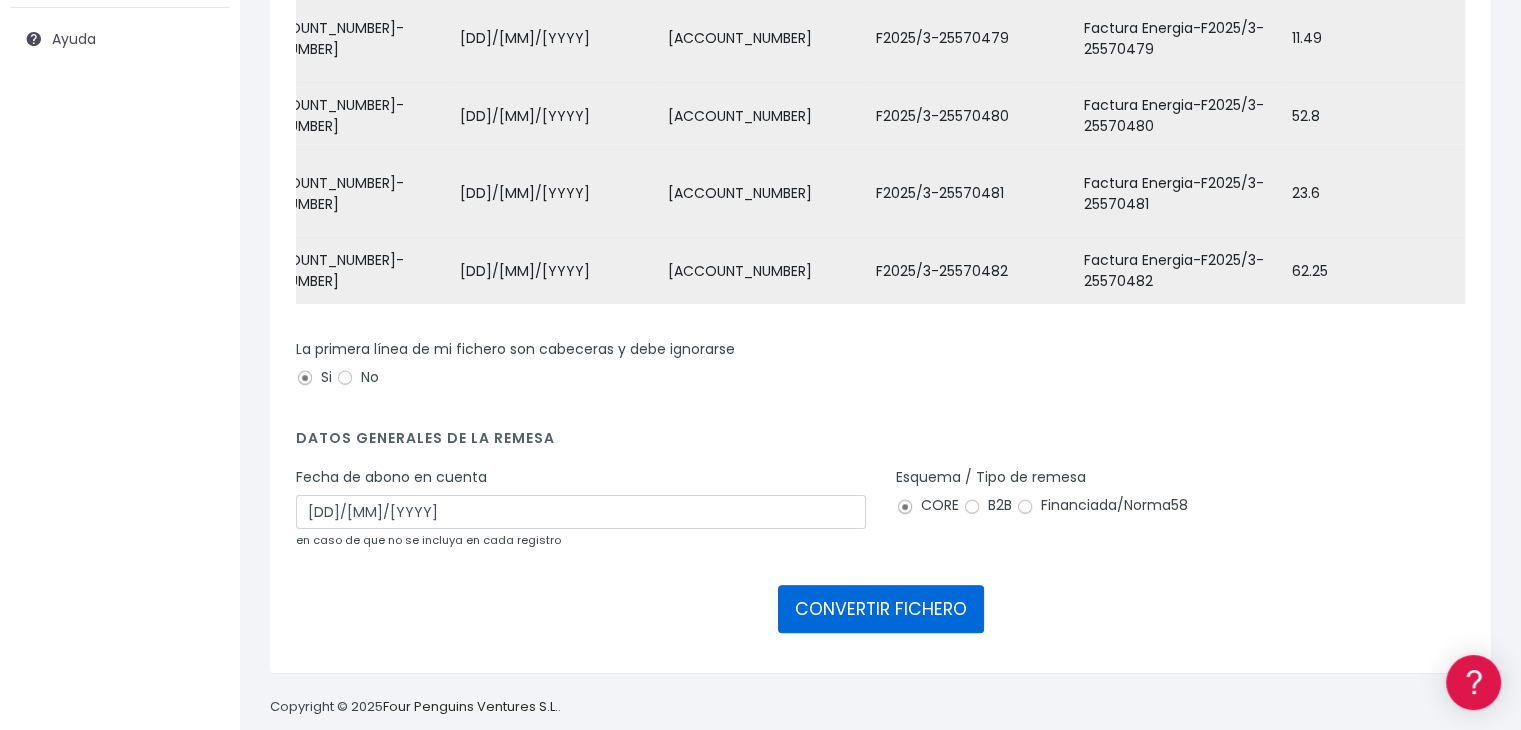 click on "CONVERTIR FICHERO" at bounding box center [881, 609] 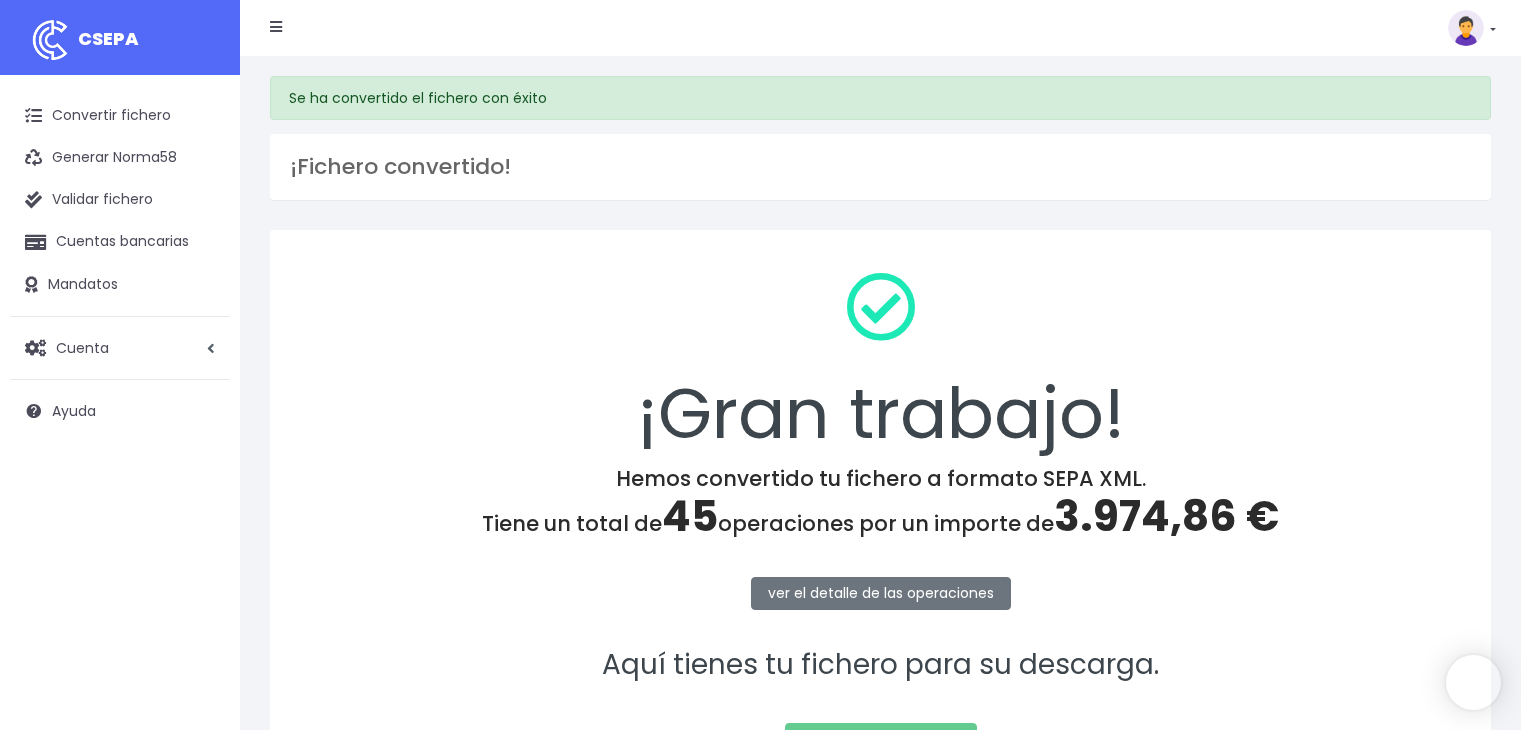 scroll, scrollTop: 0, scrollLeft: 0, axis: both 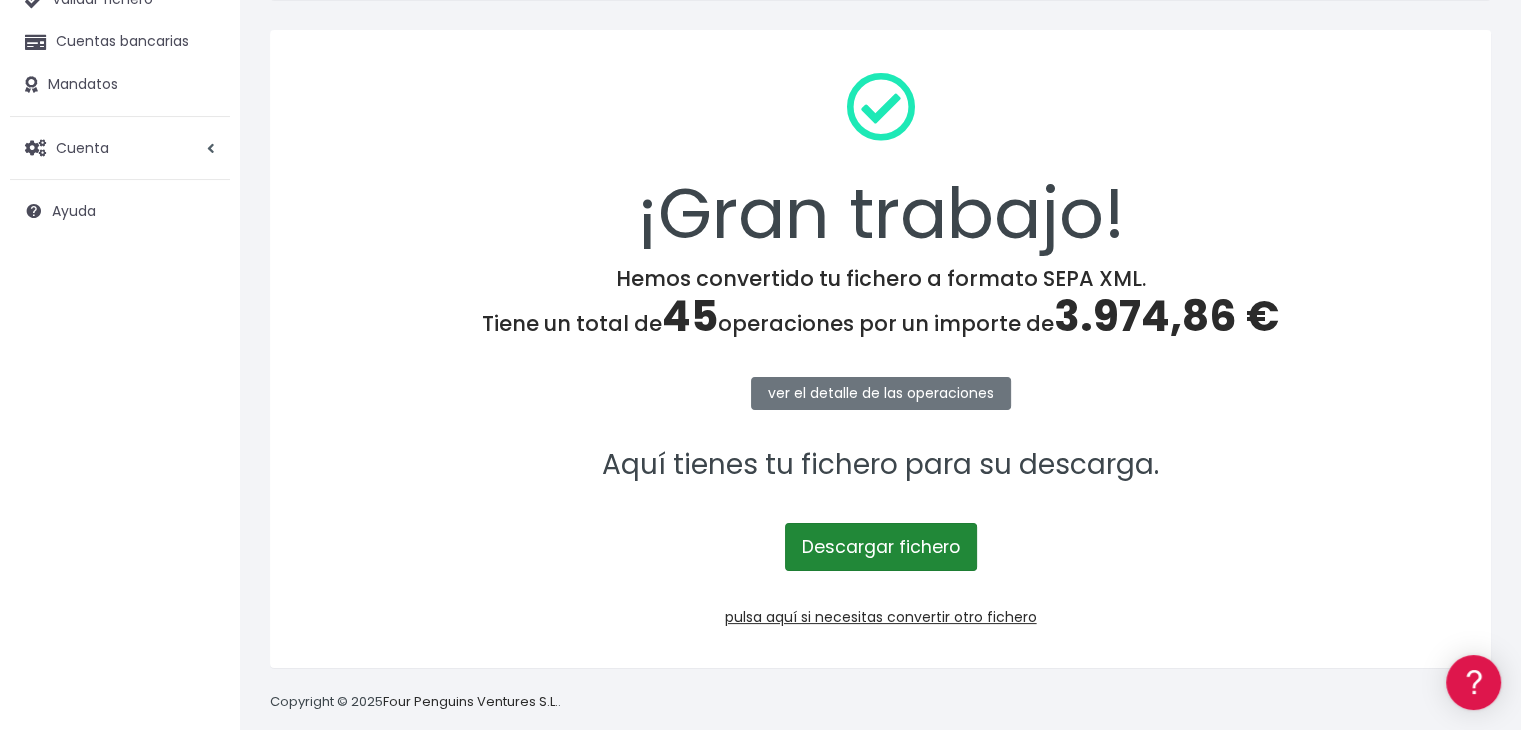 click on "Descargar fichero" at bounding box center [881, 547] 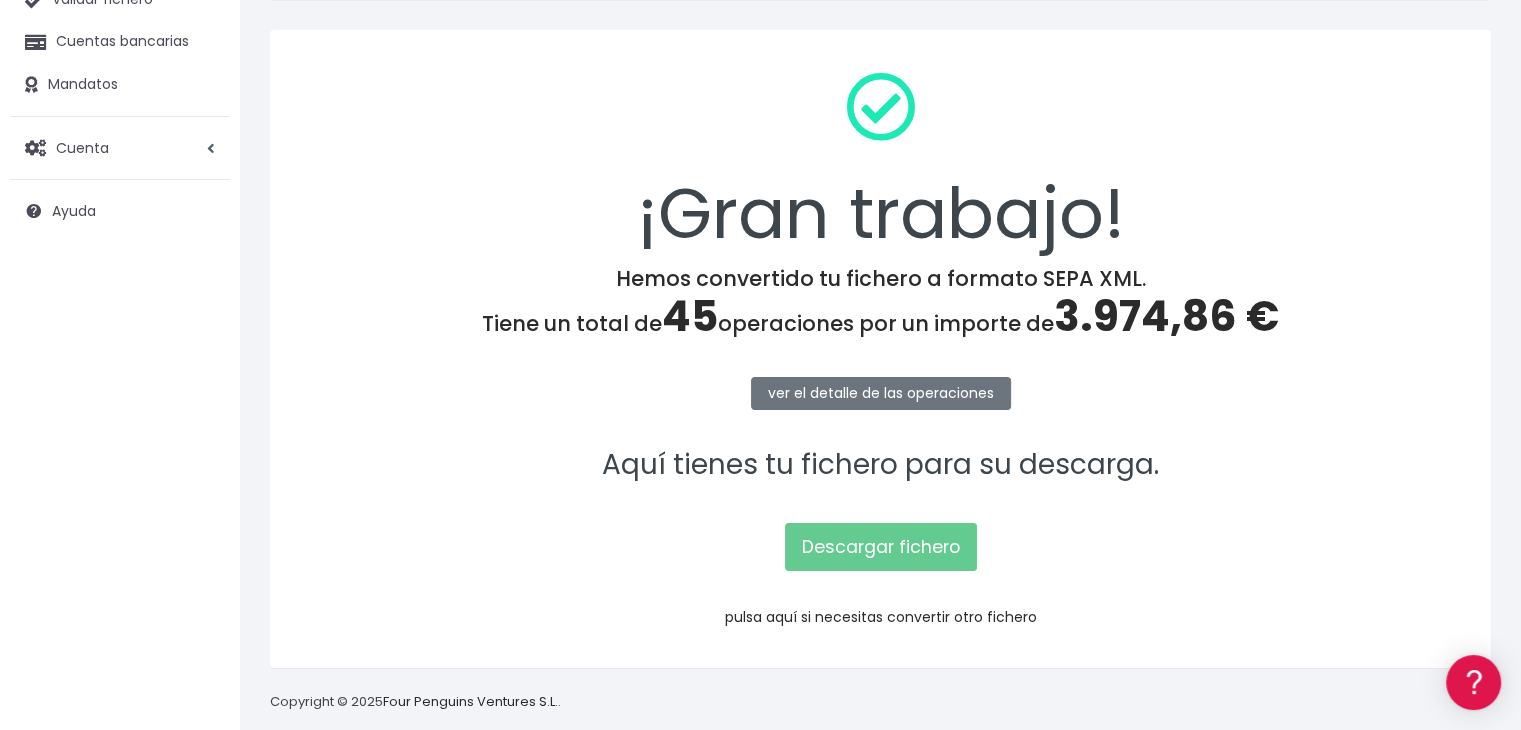 click on "pulsa aquí si necesitas convertir otro fichero" at bounding box center [881, 617] 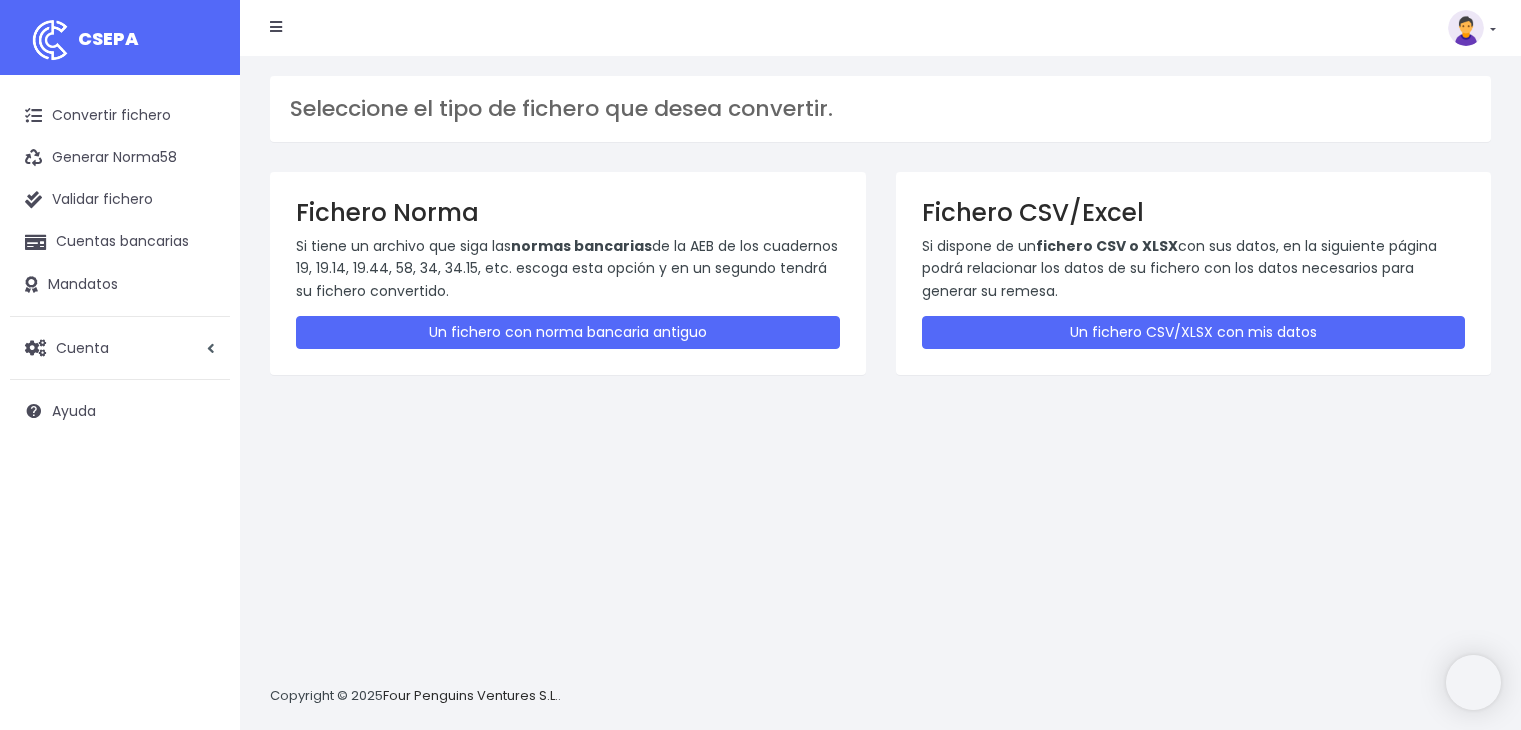 scroll, scrollTop: 0, scrollLeft: 0, axis: both 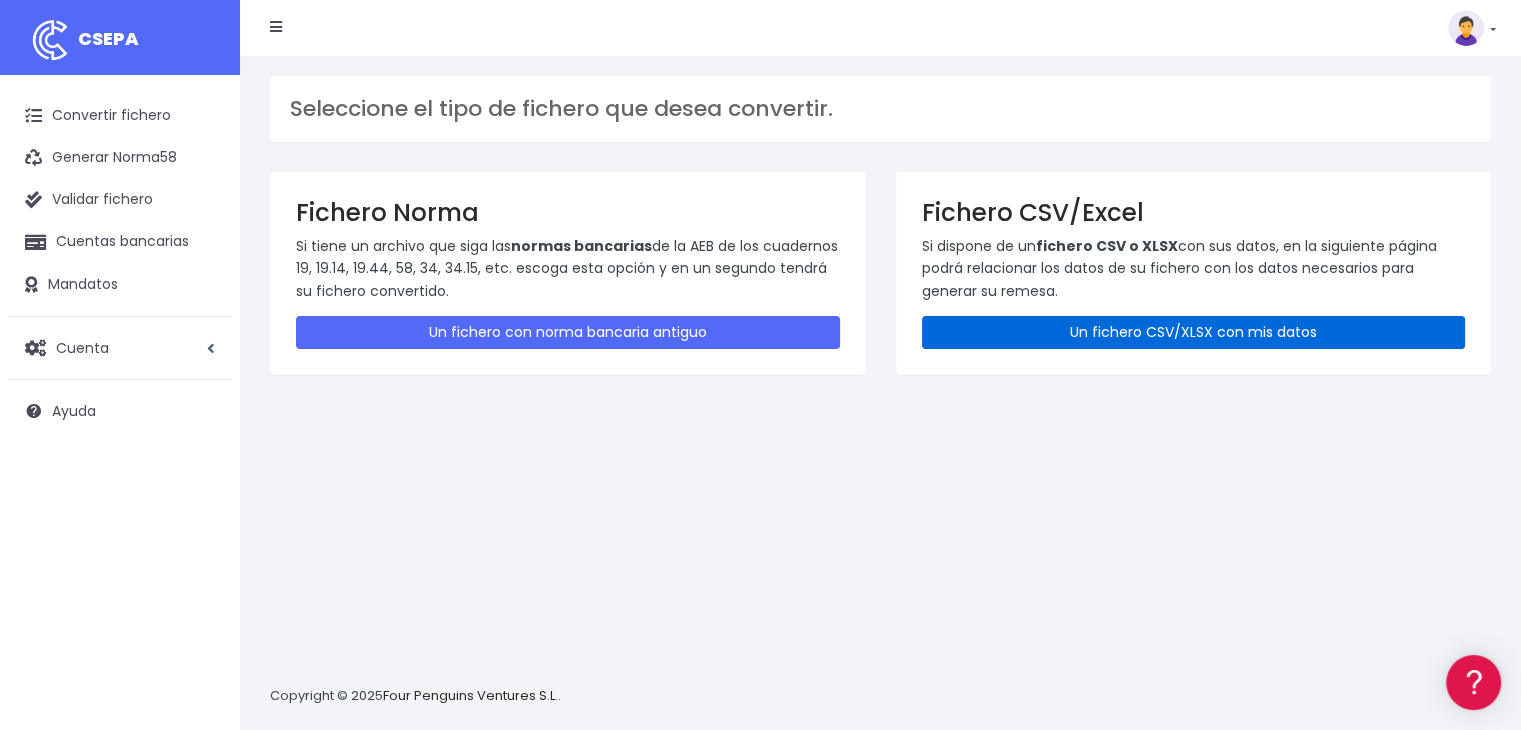click on "Un fichero CSV/XLSX con mis datos" at bounding box center [1194, 332] 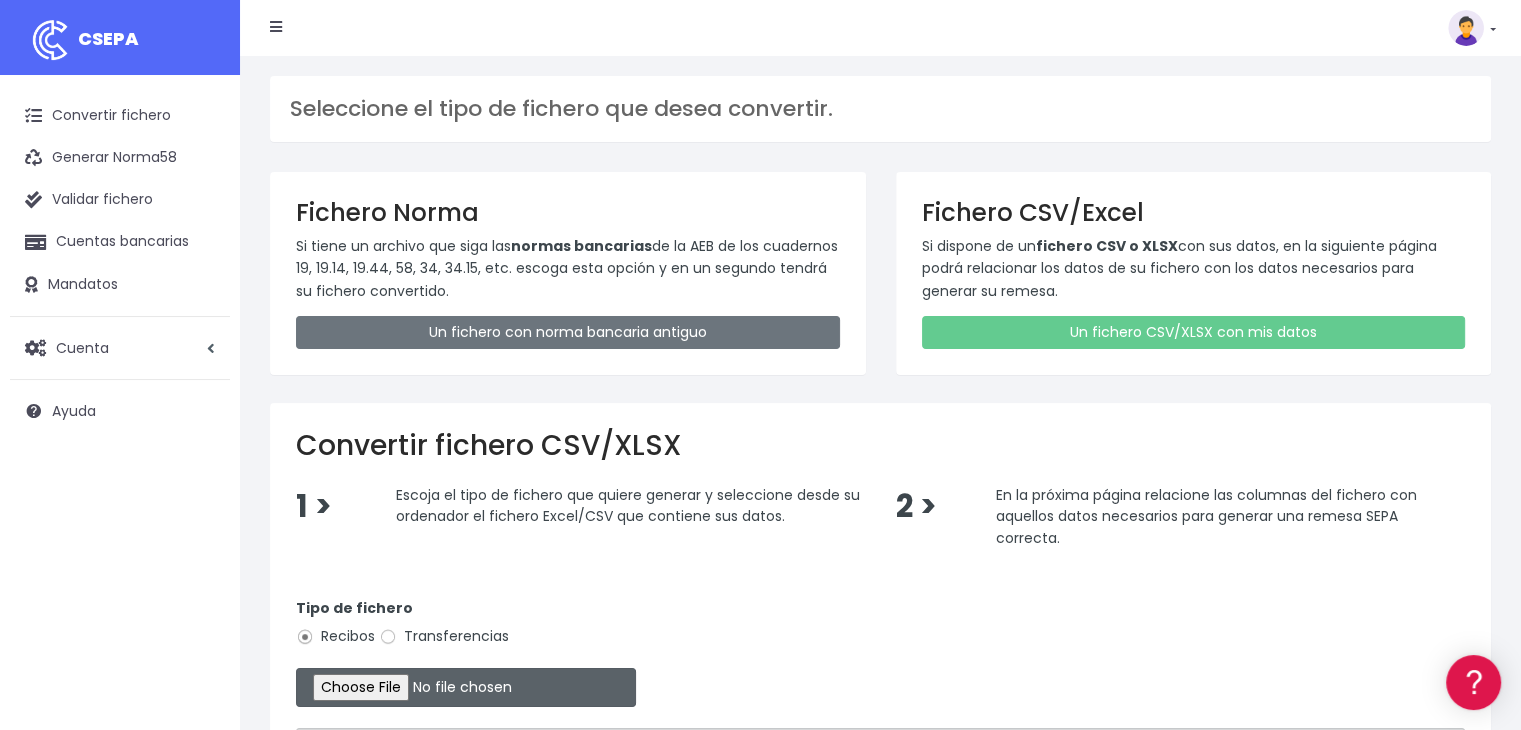 click at bounding box center [466, 687] 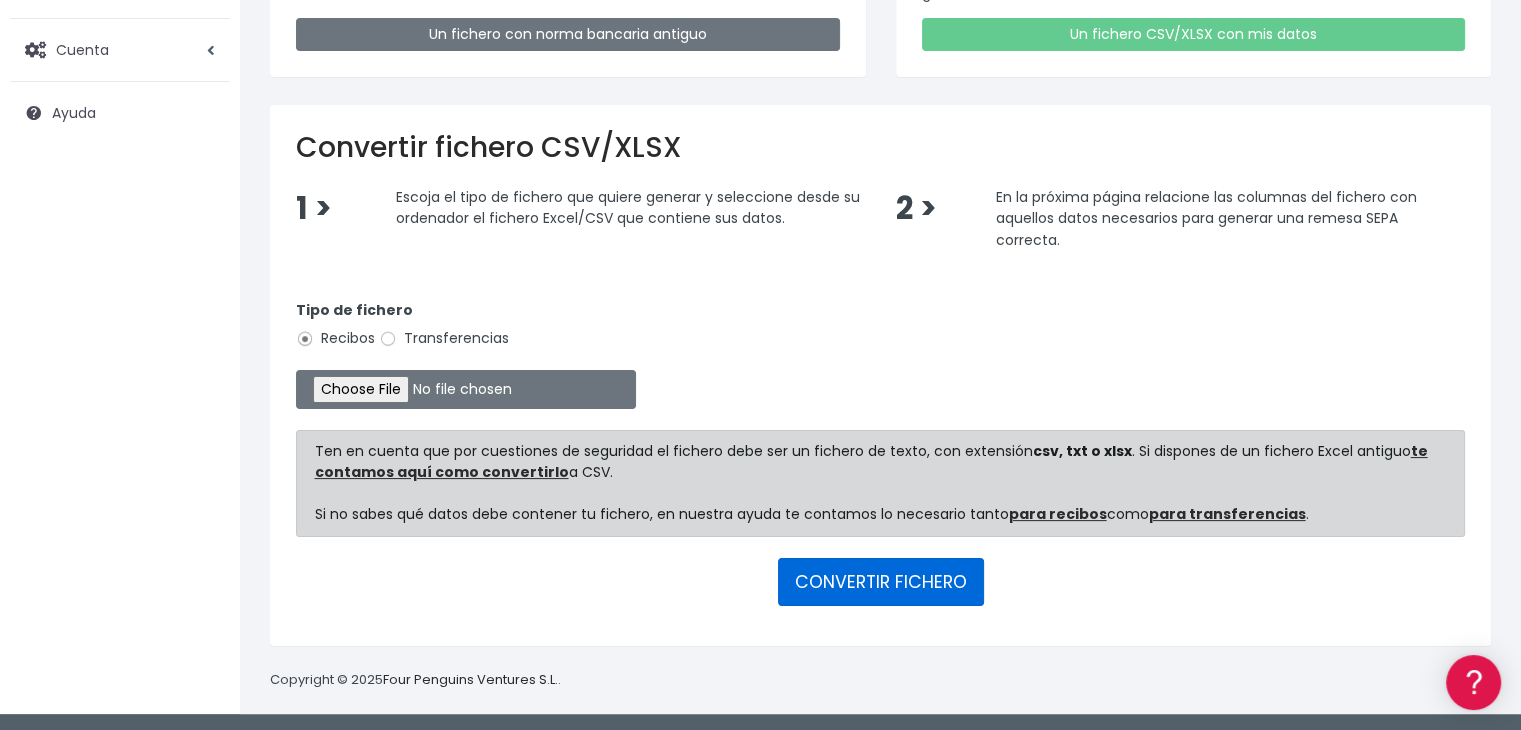 click on "CONVERTIR FICHERO" at bounding box center (881, 582) 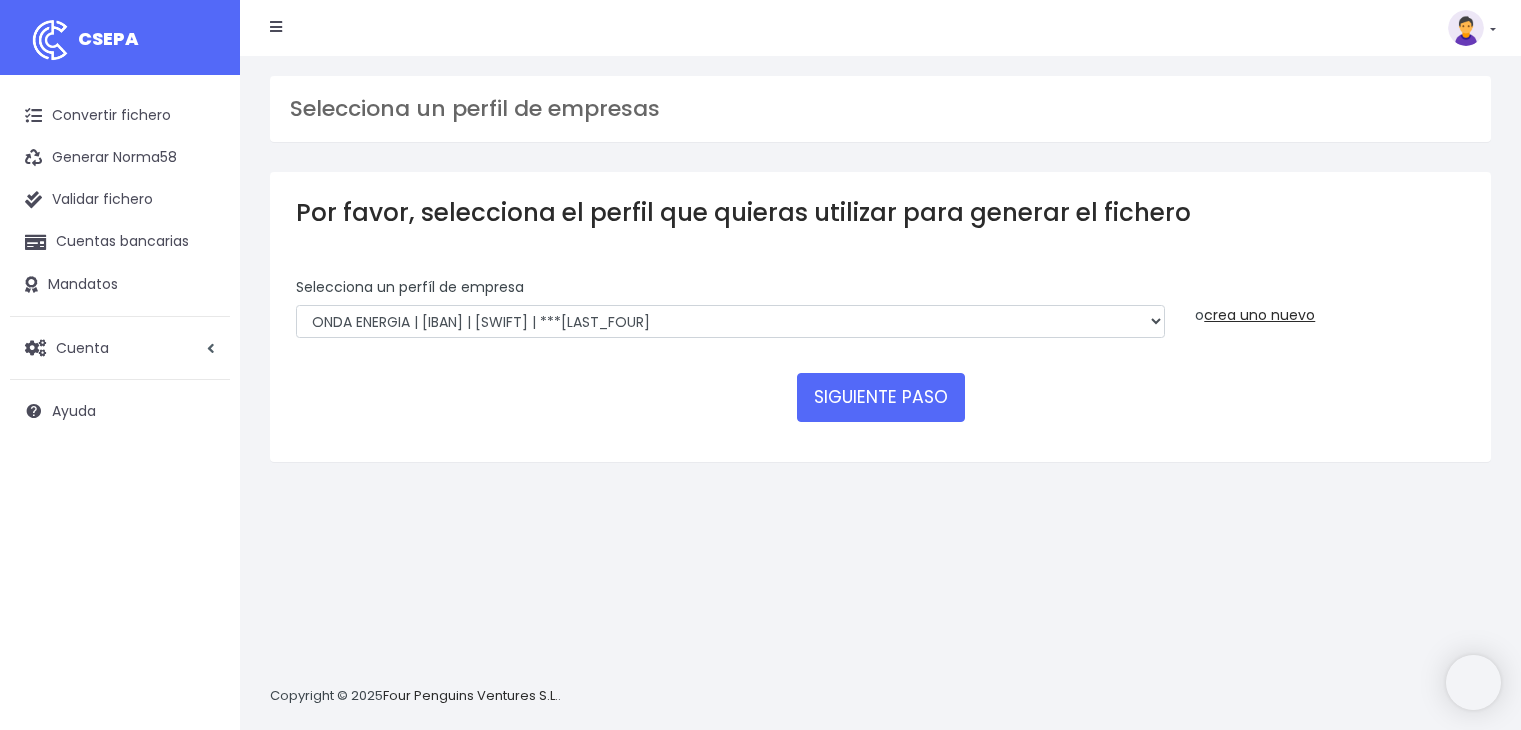 scroll, scrollTop: 0, scrollLeft: 0, axis: both 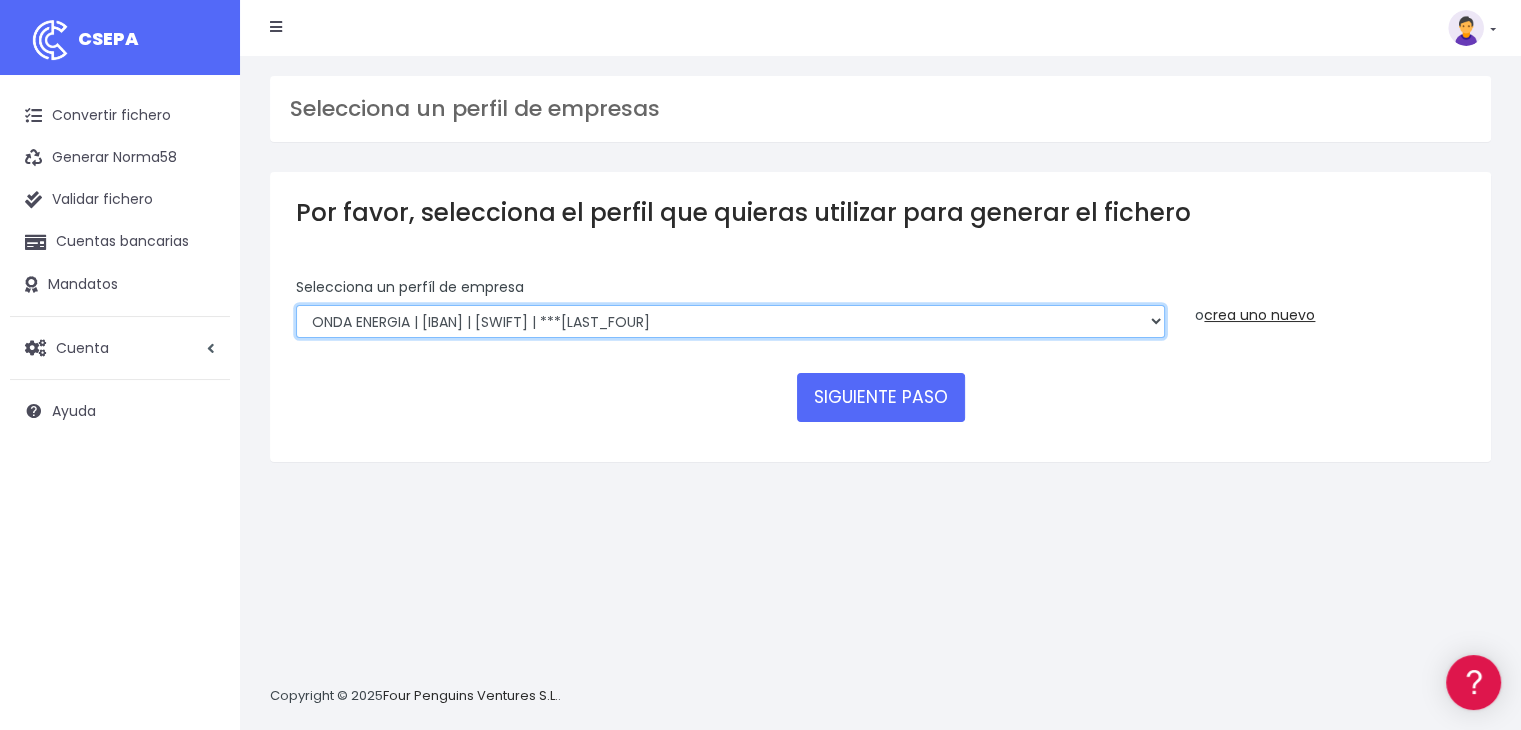 drag, startPoint x: 780, startPoint y: 323, endPoint x: 776, endPoint y: 333, distance: 10.770329 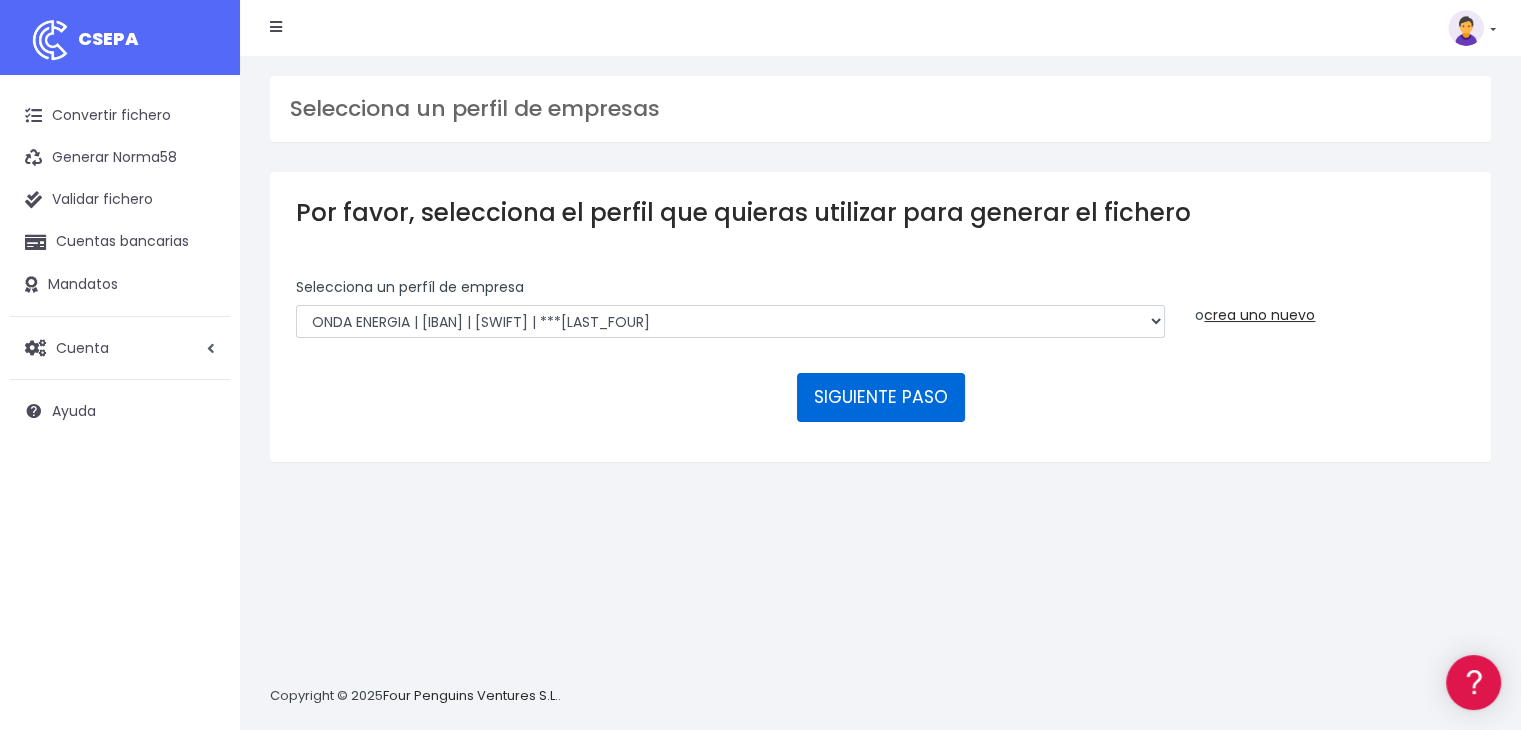 click on "SIGUIENTE PASO" at bounding box center (881, 397) 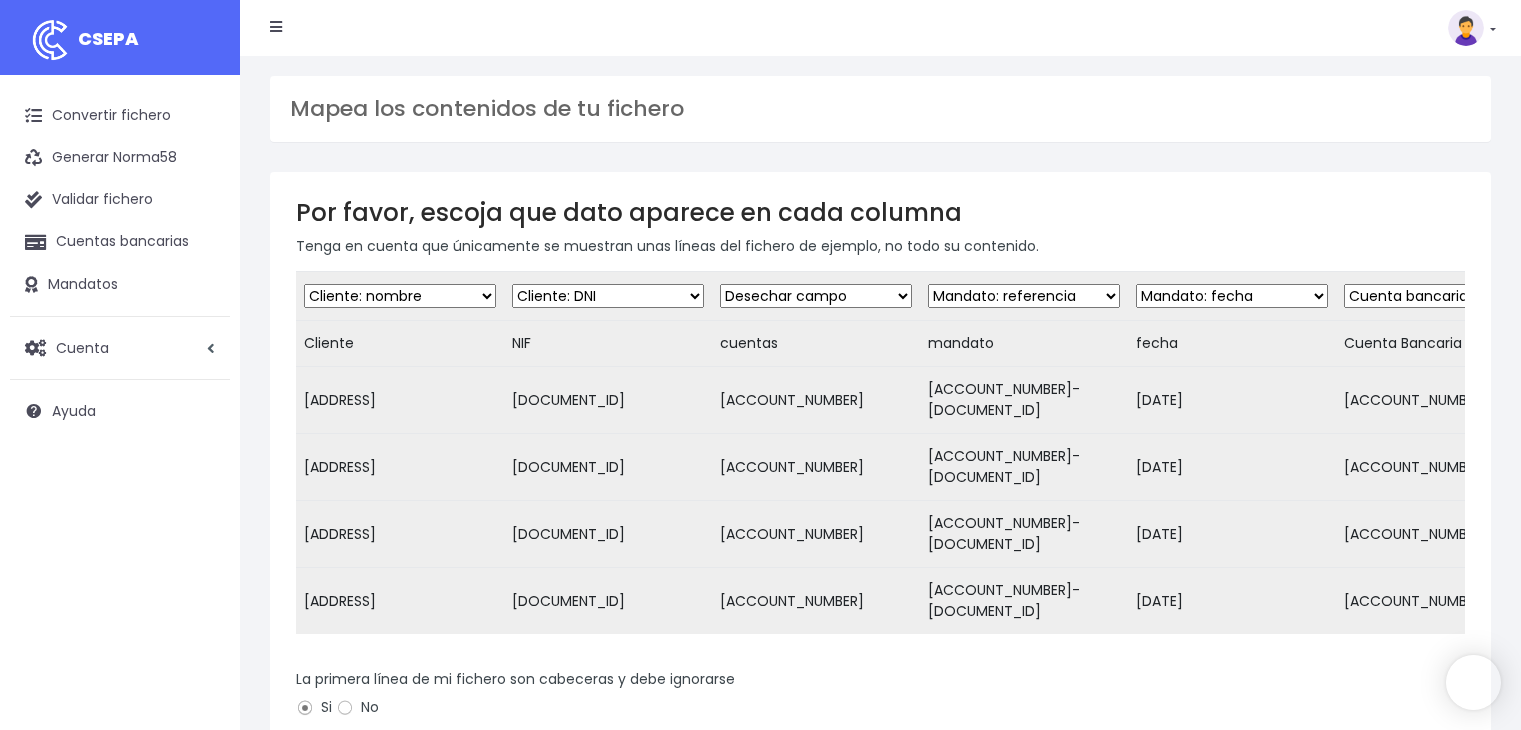scroll, scrollTop: 0, scrollLeft: 0, axis: both 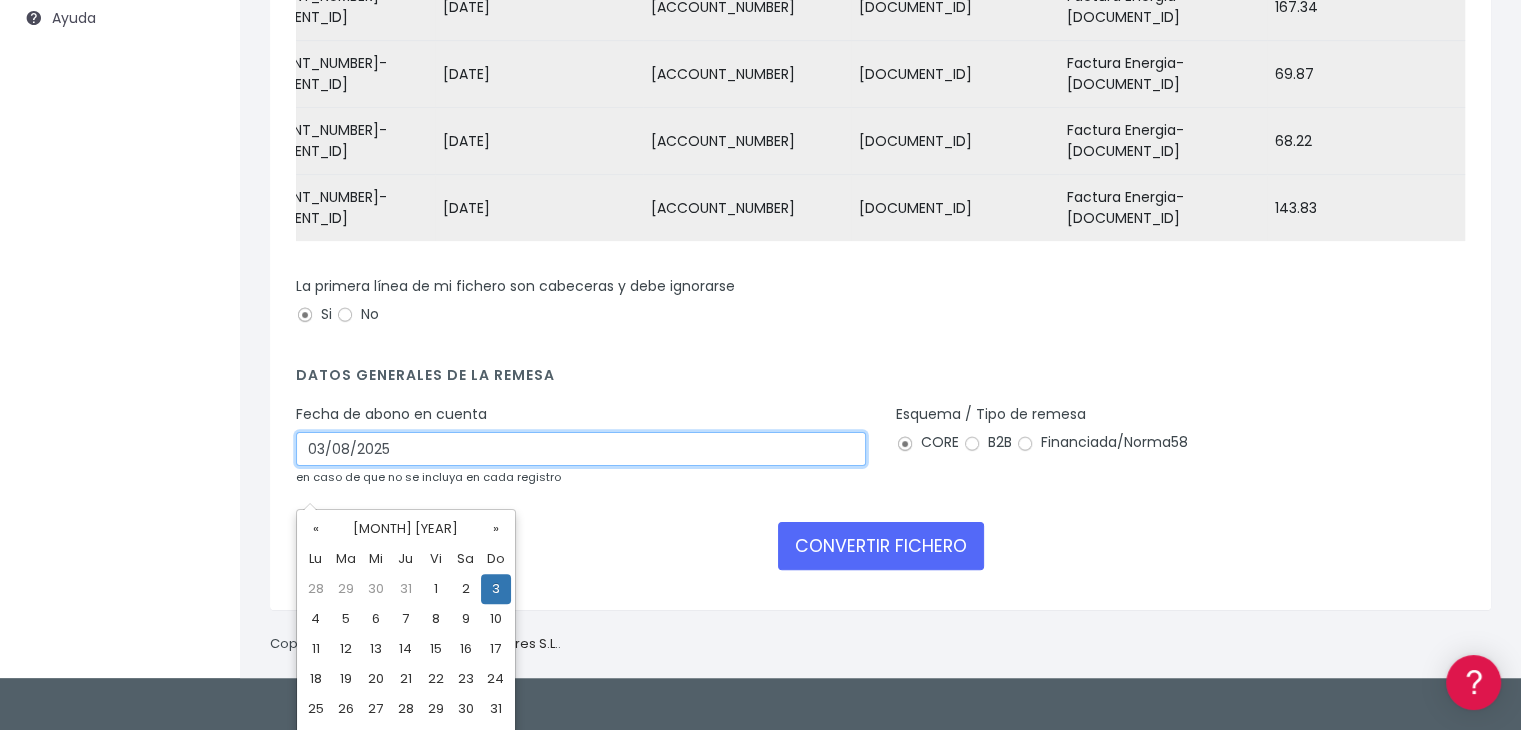 click on "03/08/2025" at bounding box center (581, 449) 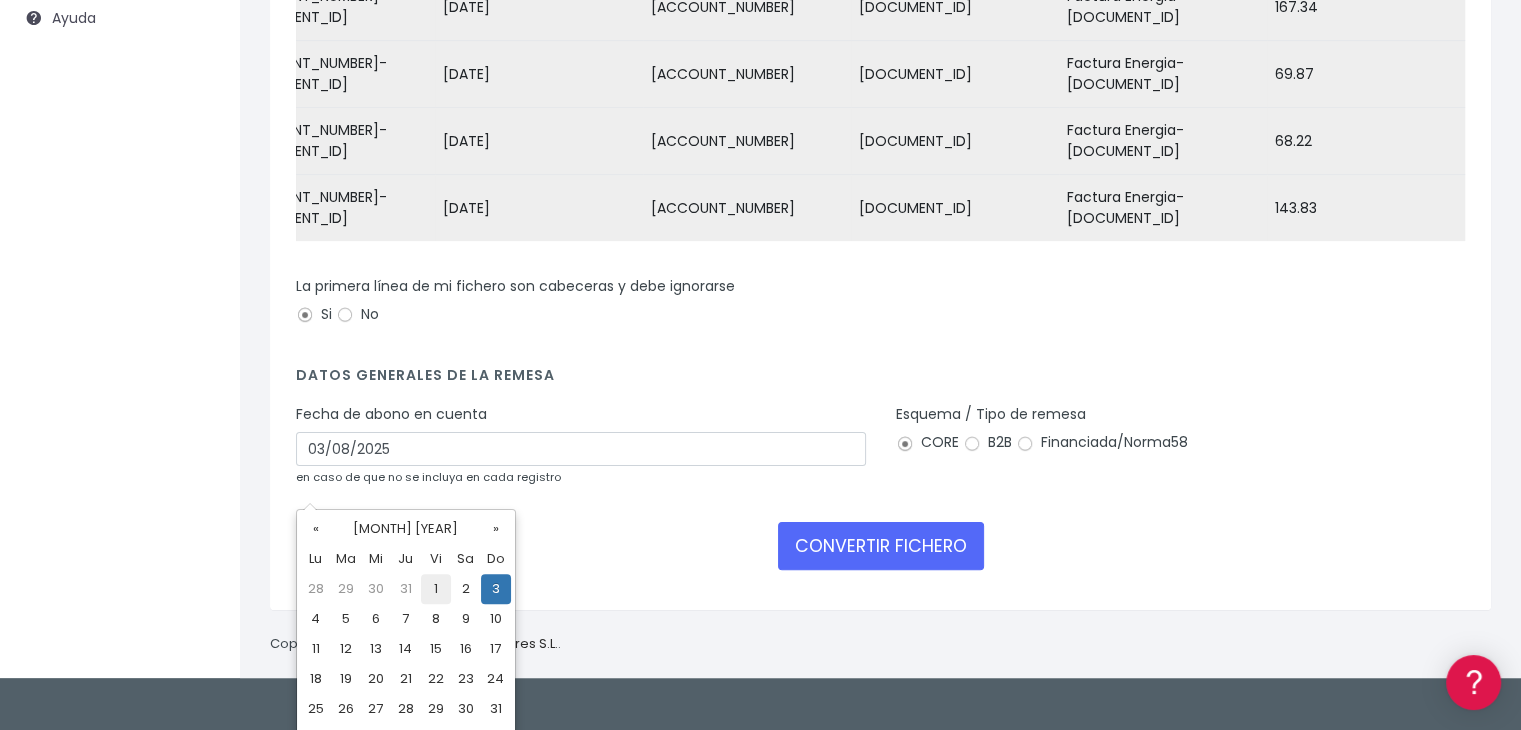 click on "1" at bounding box center (436, 589) 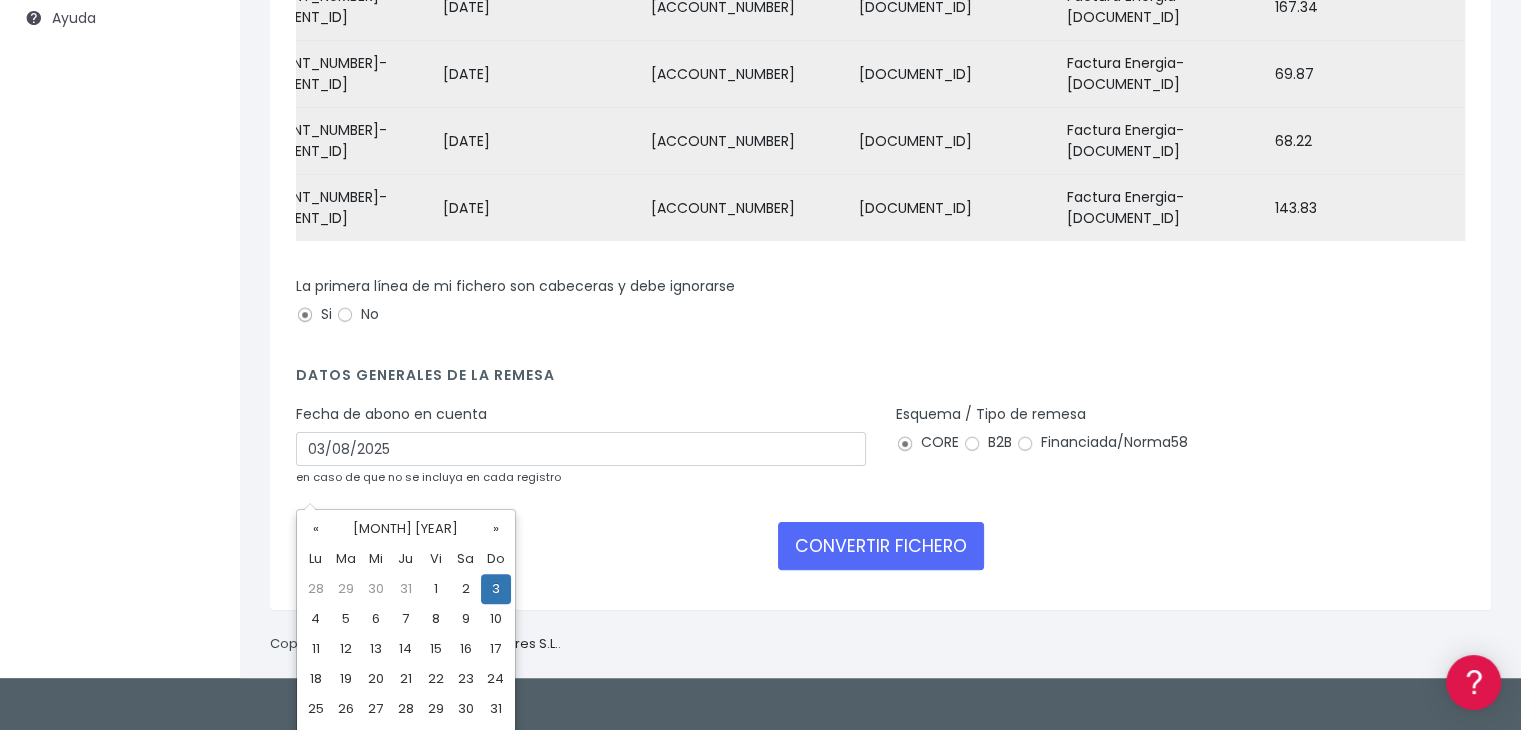 type on "01/08/2025" 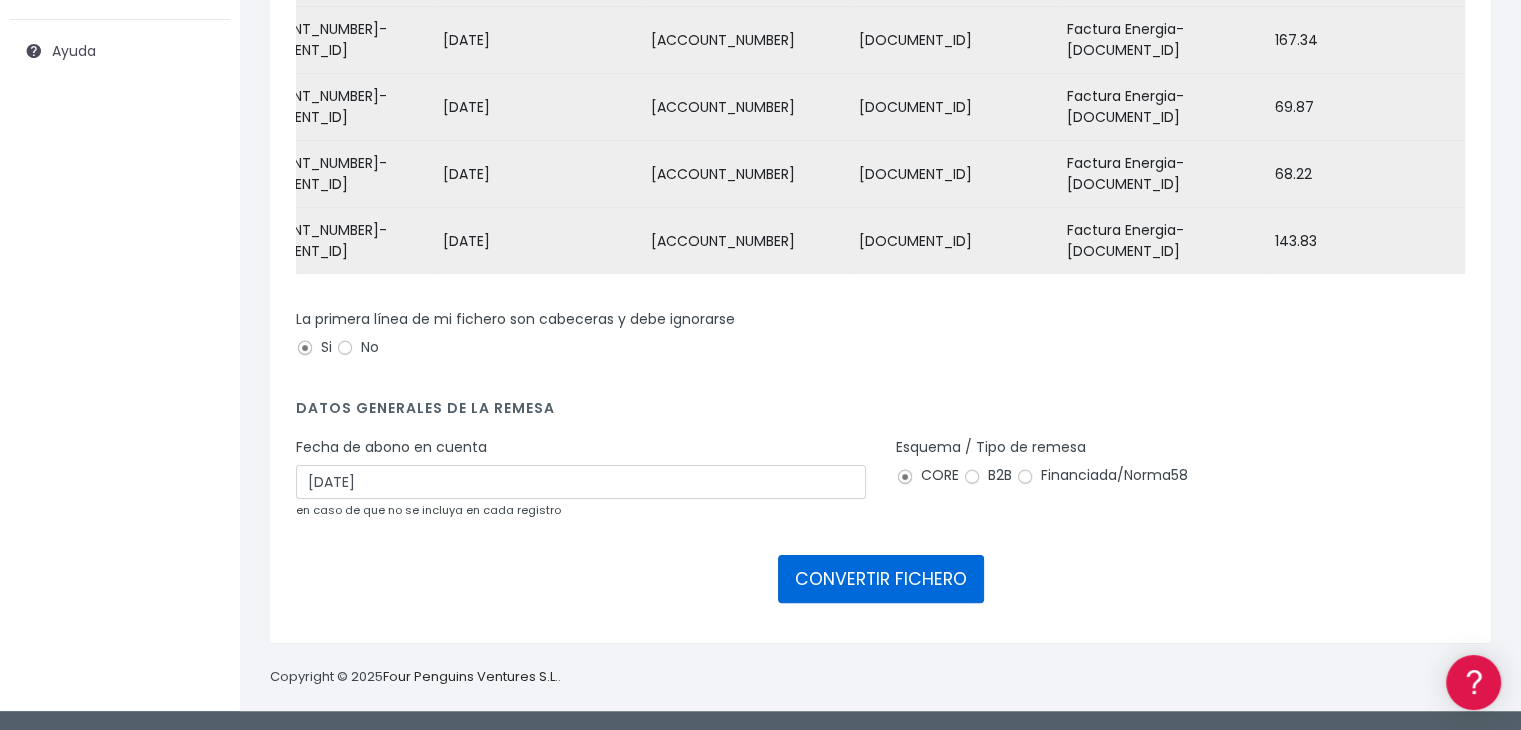 click on "CONVERTIR FICHERO" at bounding box center [881, 579] 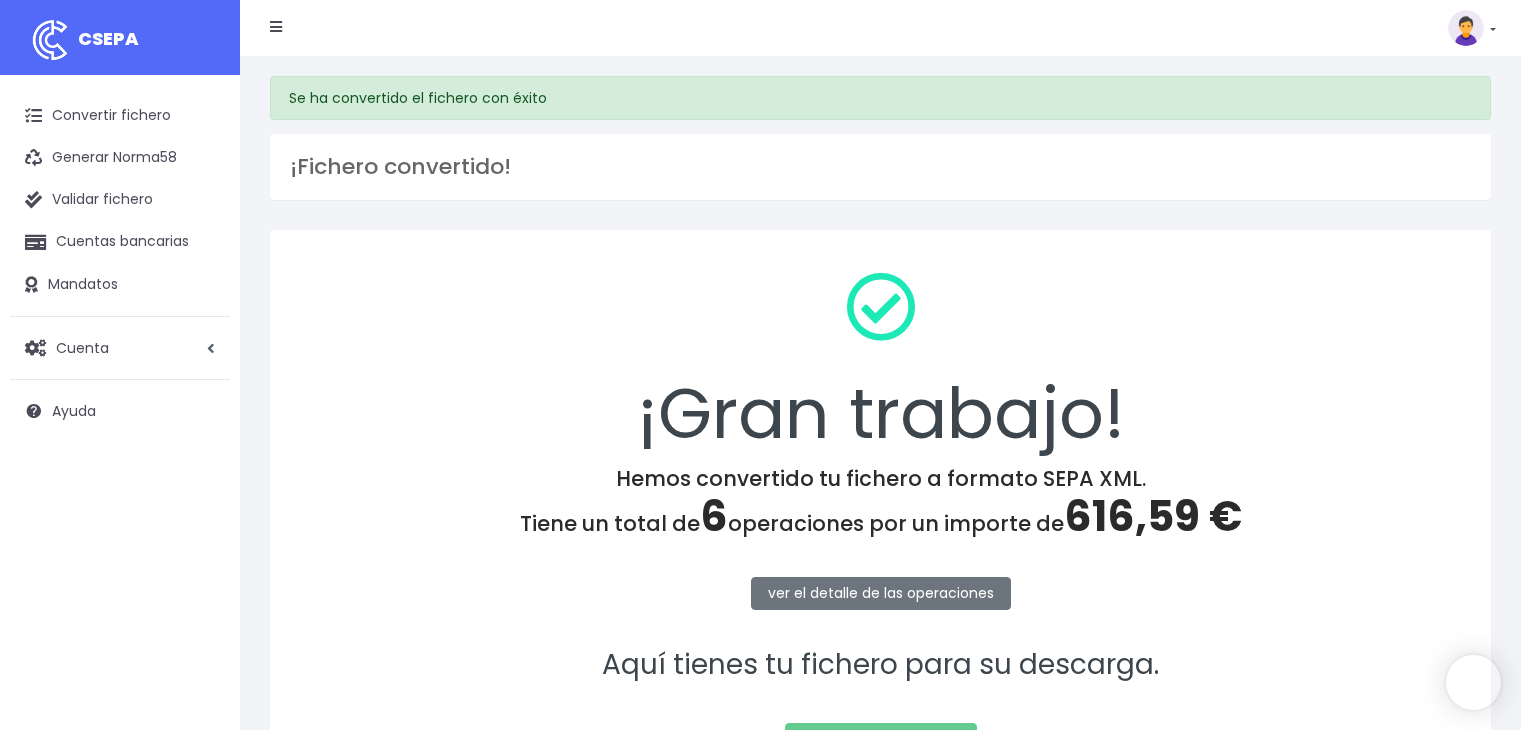 scroll, scrollTop: 0, scrollLeft: 0, axis: both 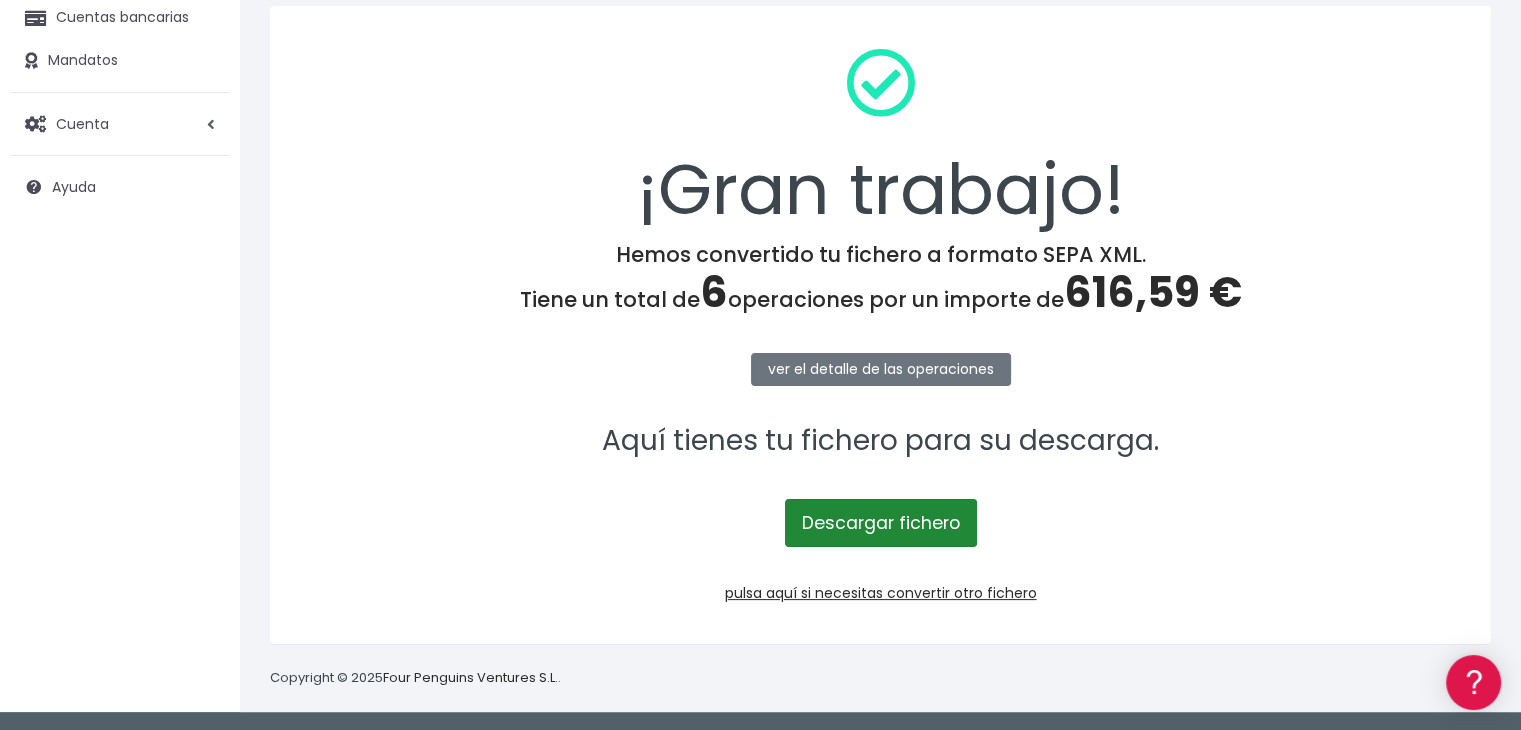 click on "Descargar fichero" at bounding box center [881, 523] 